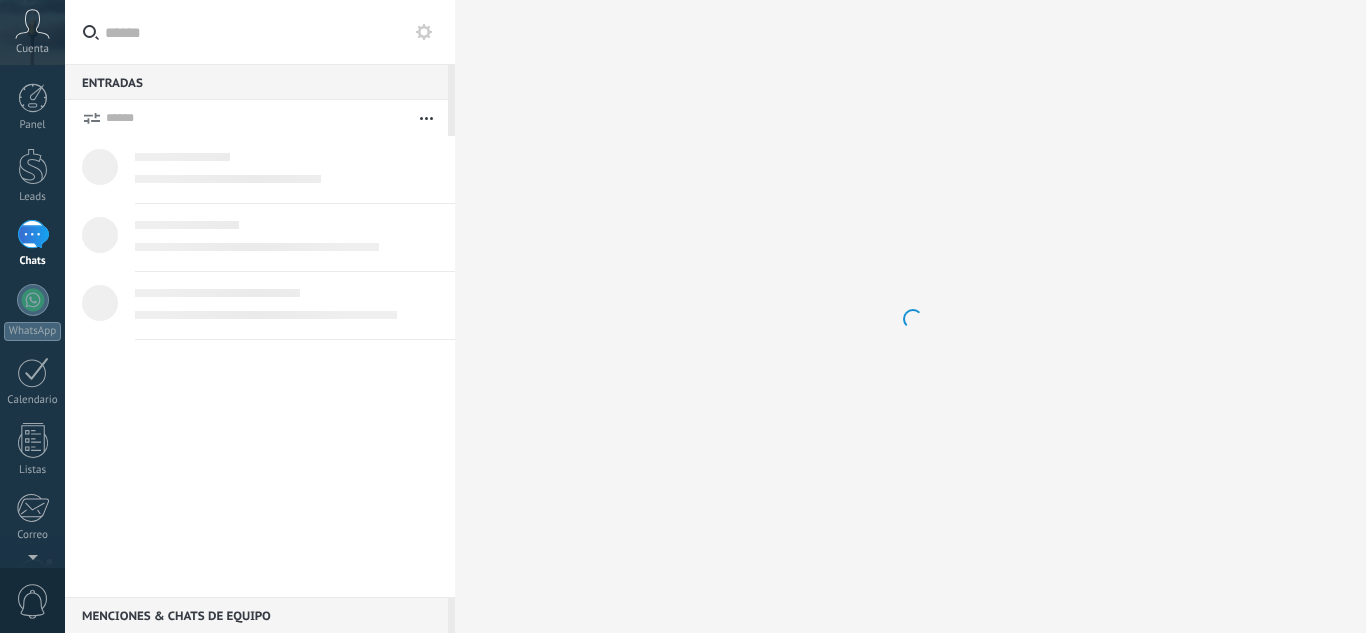 scroll, scrollTop: 0, scrollLeft: 0, axis: both 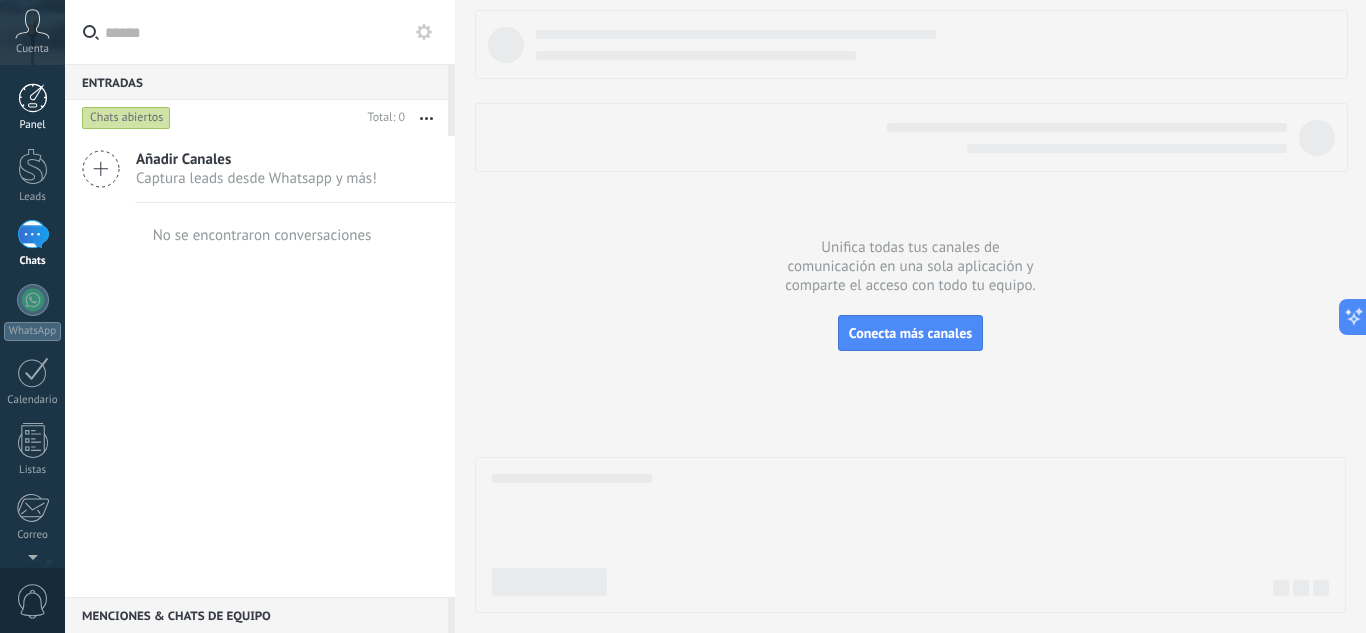 click on "Panel" at bounding box center [32, 107] 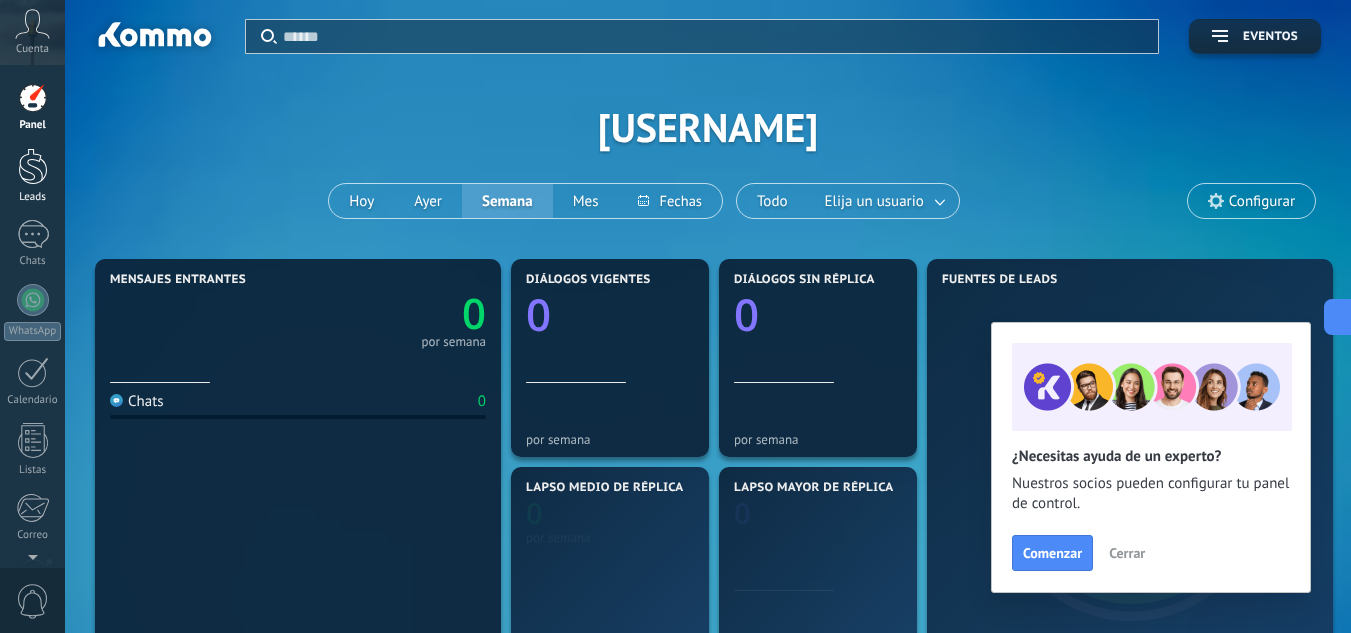 click at bounding box center [33, 166] 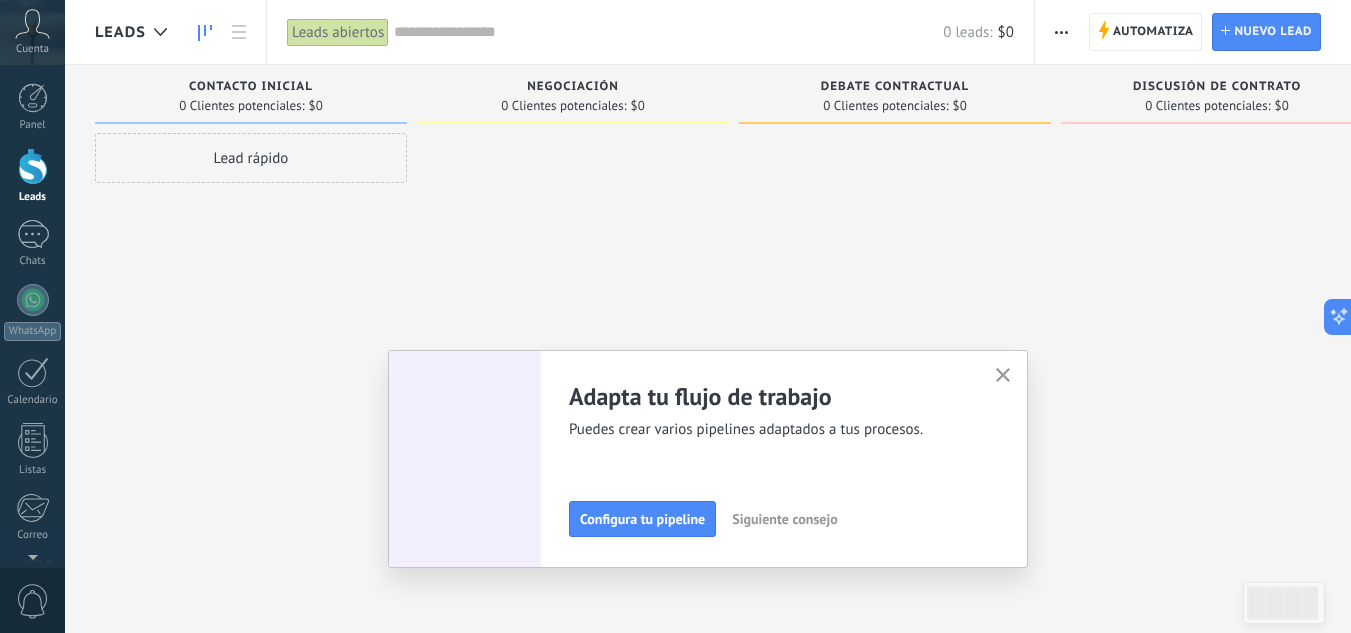 click on "Adapta tu flujo de trabajo Puedes crear varios pipelines adaptados a tus procesos. Configura tu pipeline Siguiente consejo Gana más leads en pocos clicks Puedes conversar con tus leads tanto en la bandeja de entrada y en tu pipeline Conecta más fuentes Siguiente consejo ¿Necesitas ayuda de expertos? Nuestros socios oficiales pueden hacer todo, desde la consultoría hasta el desarrollo y más allá. Contratar a un socio de Kommo Siguiente consejo" at bounding box center [708, 459] 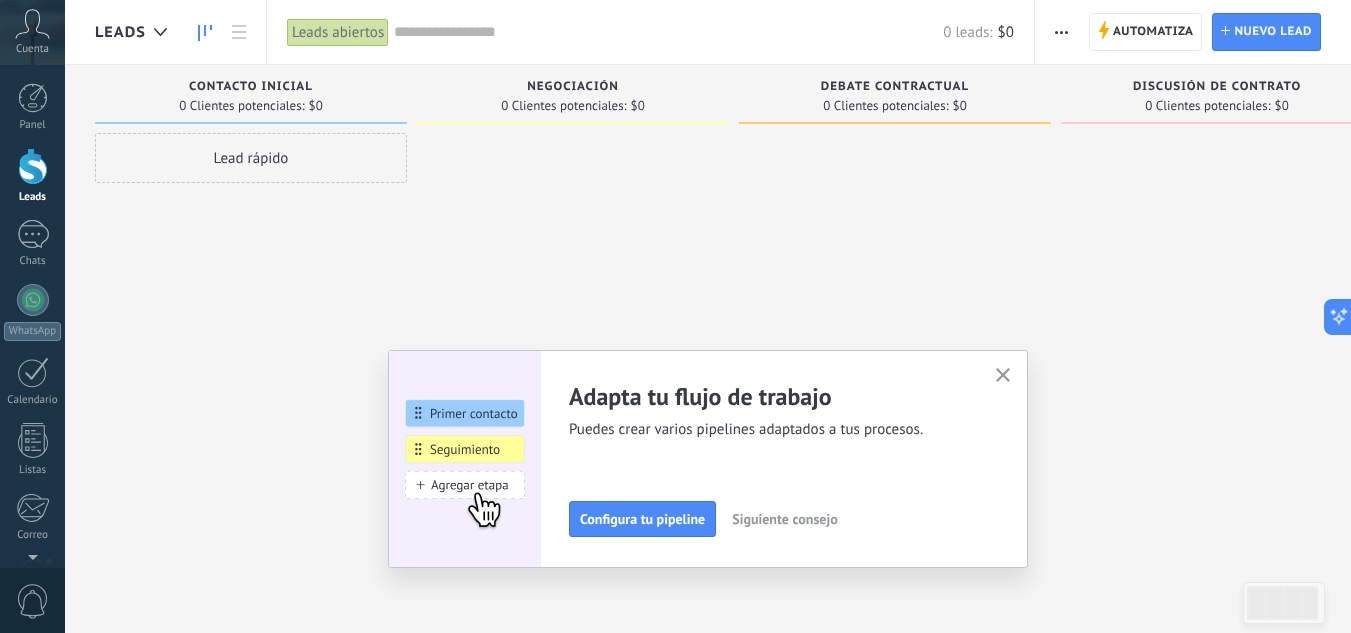 click at bounding box center [1003, 375] 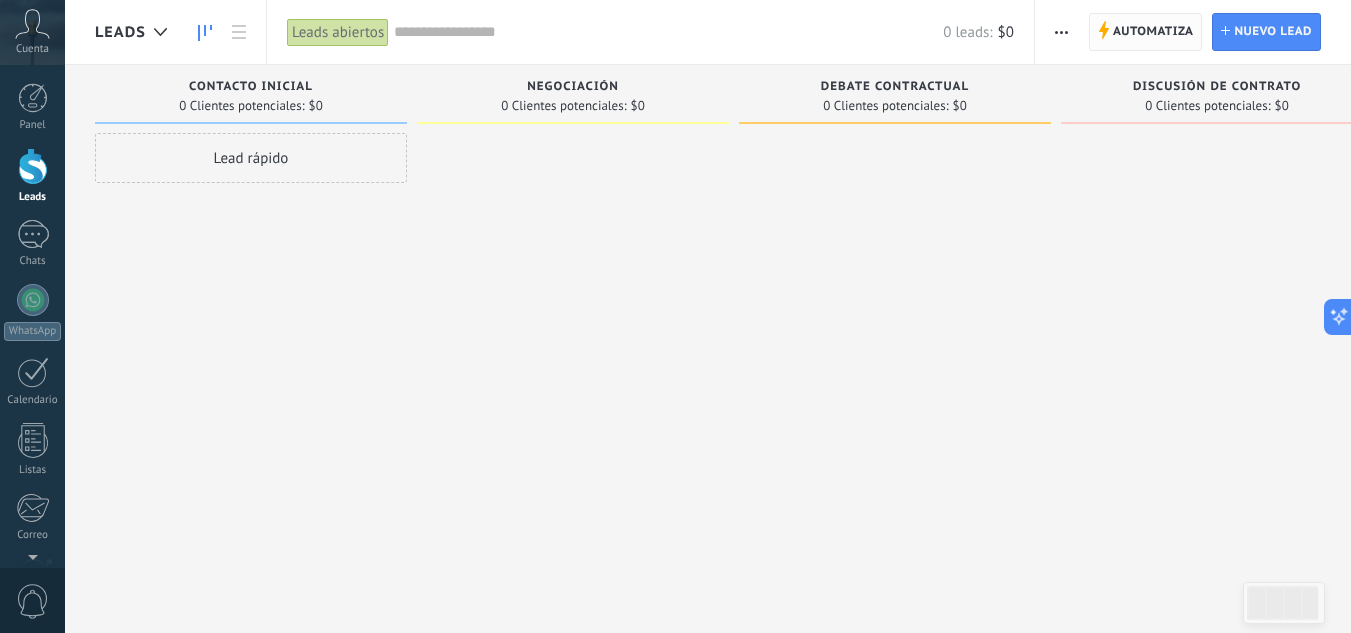 click on "Automatiza" at bounding box center [1153, 32] 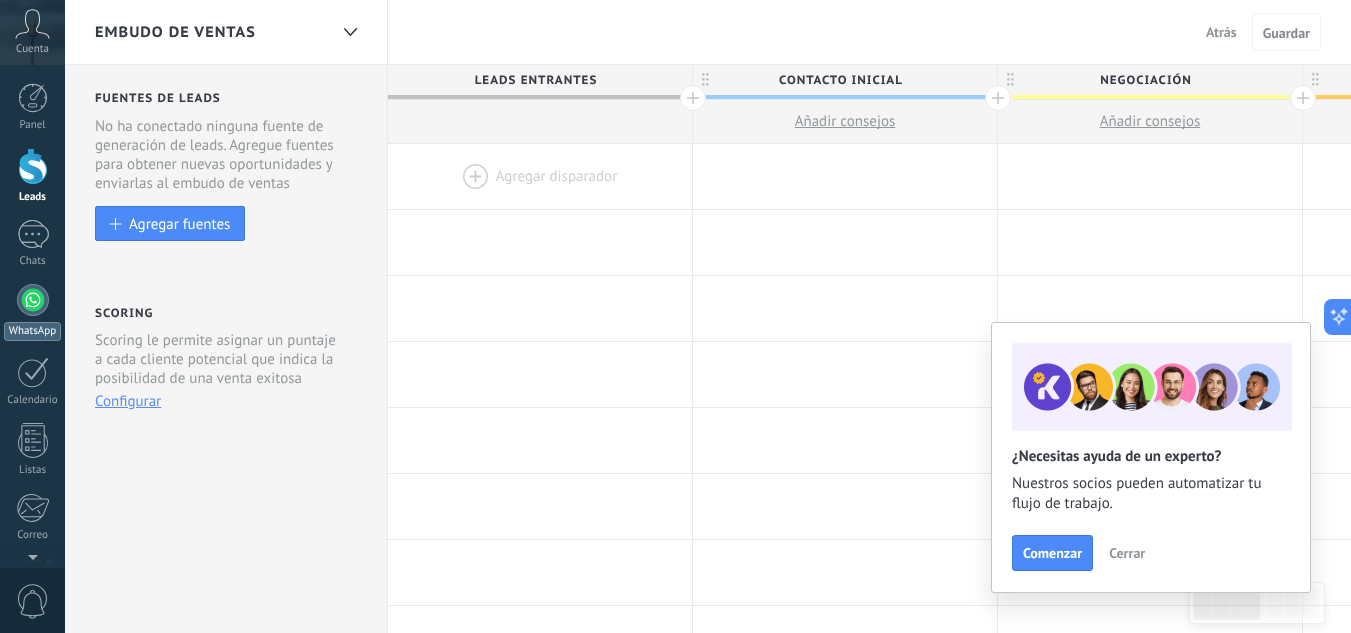 click on "WhatsApp" at bounding box center [32, 331] 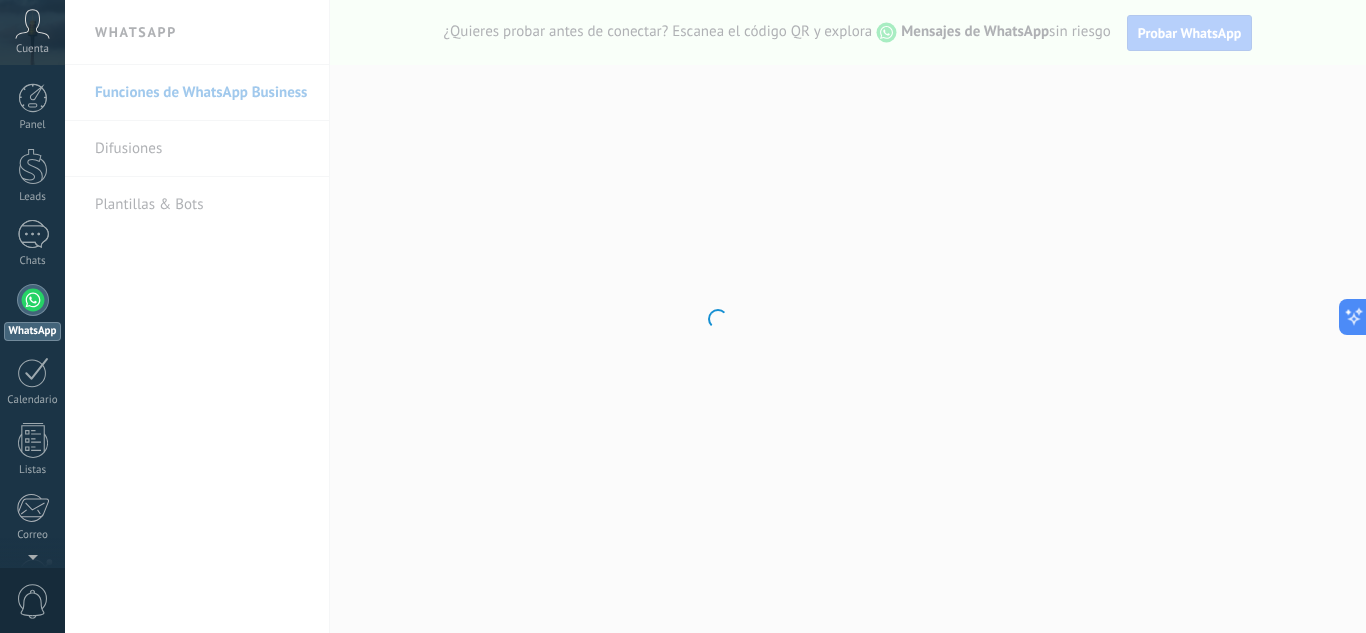 click at bounding box center [715, 316] 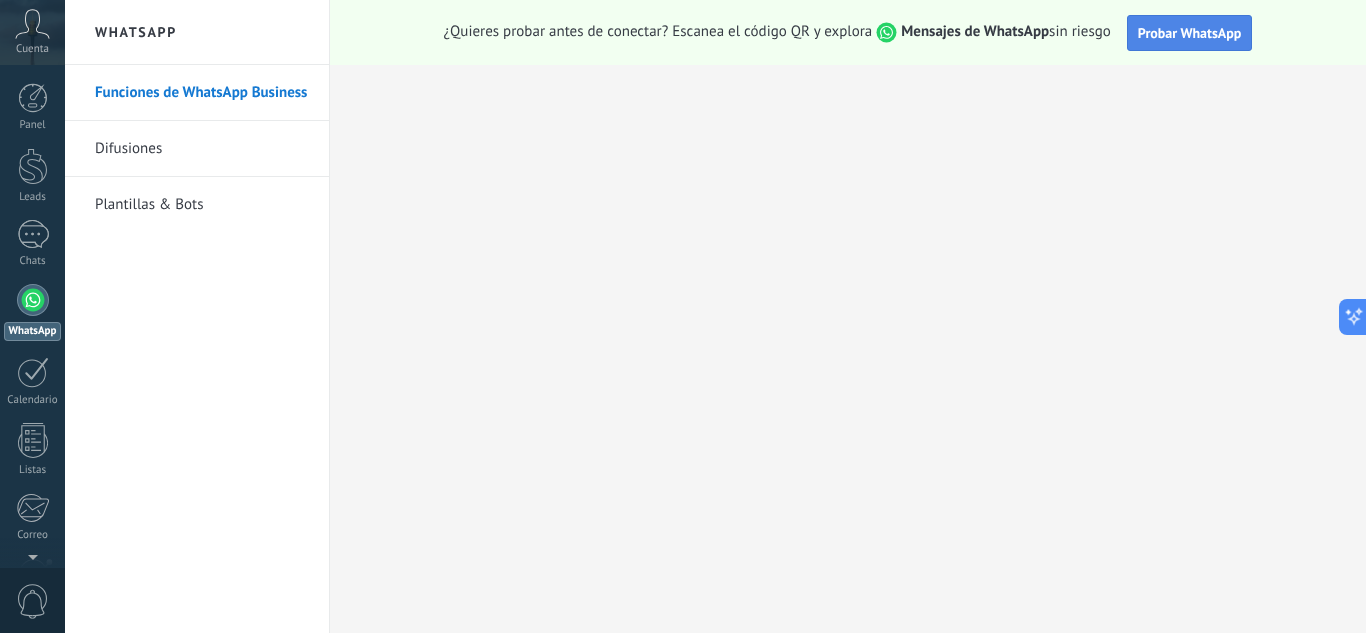 click on "Probar WhatsApp" at bounding box center [1190, 33] 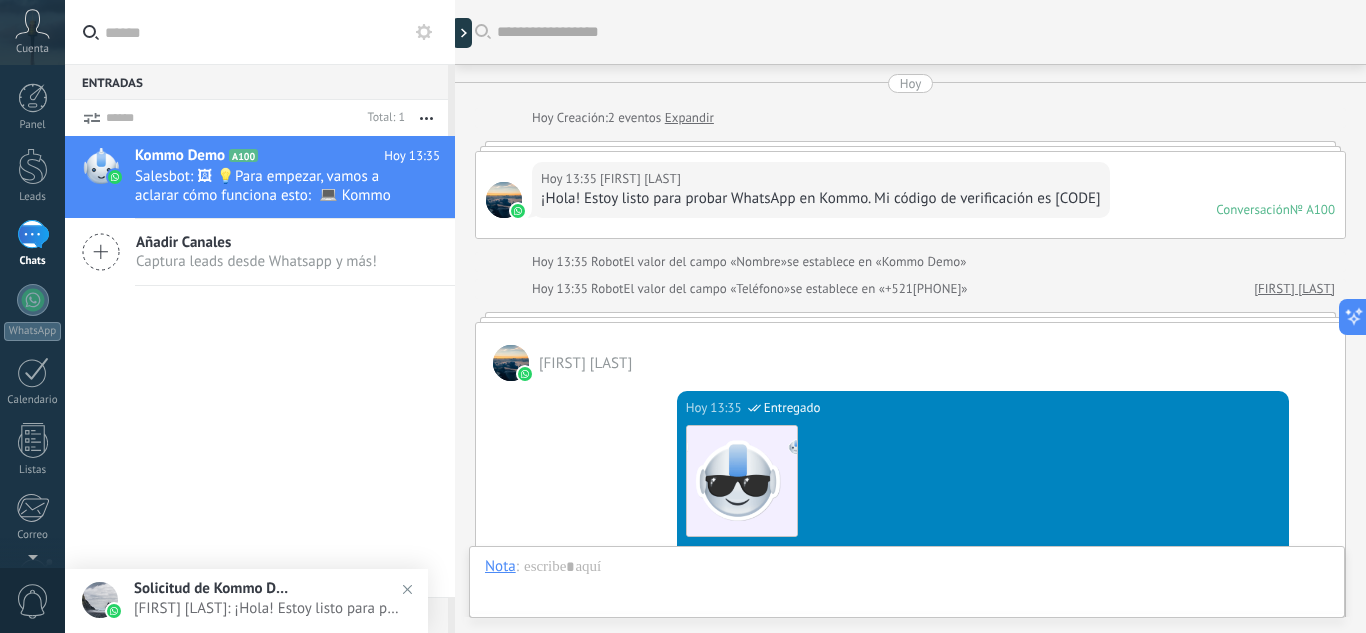 scroll, scrollTop: 712, scrollLeft: 0, axis: vertical 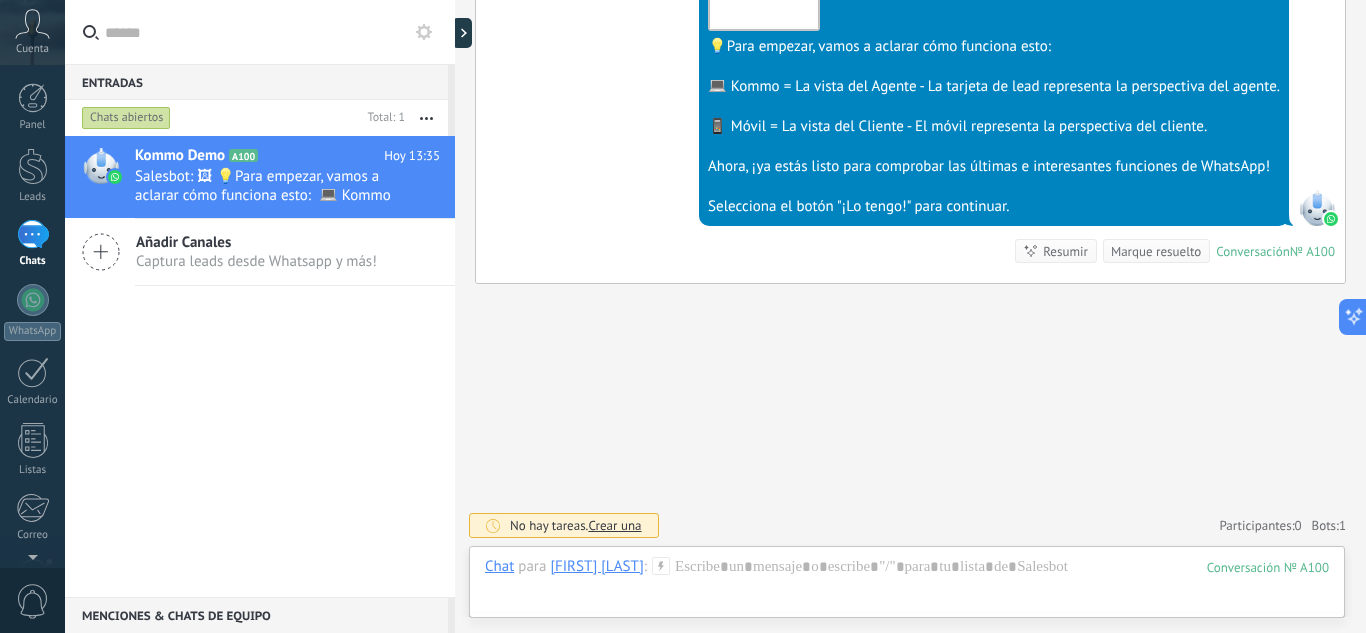 click on "Buscar Carga más Hoy Hoy Creación: 2 eventos Expandir Hoy 13:35 [FIRST] [LAST] ¡Hola! Estoy listo para probar WhatsApp en Kommo. Mi código de verificación es [CODE] Conversación № A100 Conversación № A100 Hoy 13:35 Robot El valor del campo «Nombre» se establece en «Kommo Demo» Hoy 13:35 Robot El valor del campo «Teléfono» se establece en «+521[PHONE]» [FIRST] [LAST] [FIRST] [LAST] Hoy 13:35 SalesBot (TestBot) Entregado Descargar Hola, soy el Salesbot. ¡Estoy aquí para guiarte a través de las más recientes funciones de WhatsApp! Hoy 13:35 SalesBot (TestBot) Entregado Descargar 💡Para empezar, vamos a aclarar cómo funciona esto: 💻 Kommo = La vista del Agente - La tarjeta de lead representa la perspectiva del agente. 📱 Móvil = La vista del Cliente - El móvil representa la perspectiva del cliente. Ahora, ¡ya estás listo para comprobar las últimas e interesantes funciones de WhatsApp! Selecciona el botón "¡Lo tengo!" para continuar. 0" at bounding box center [910, -40] 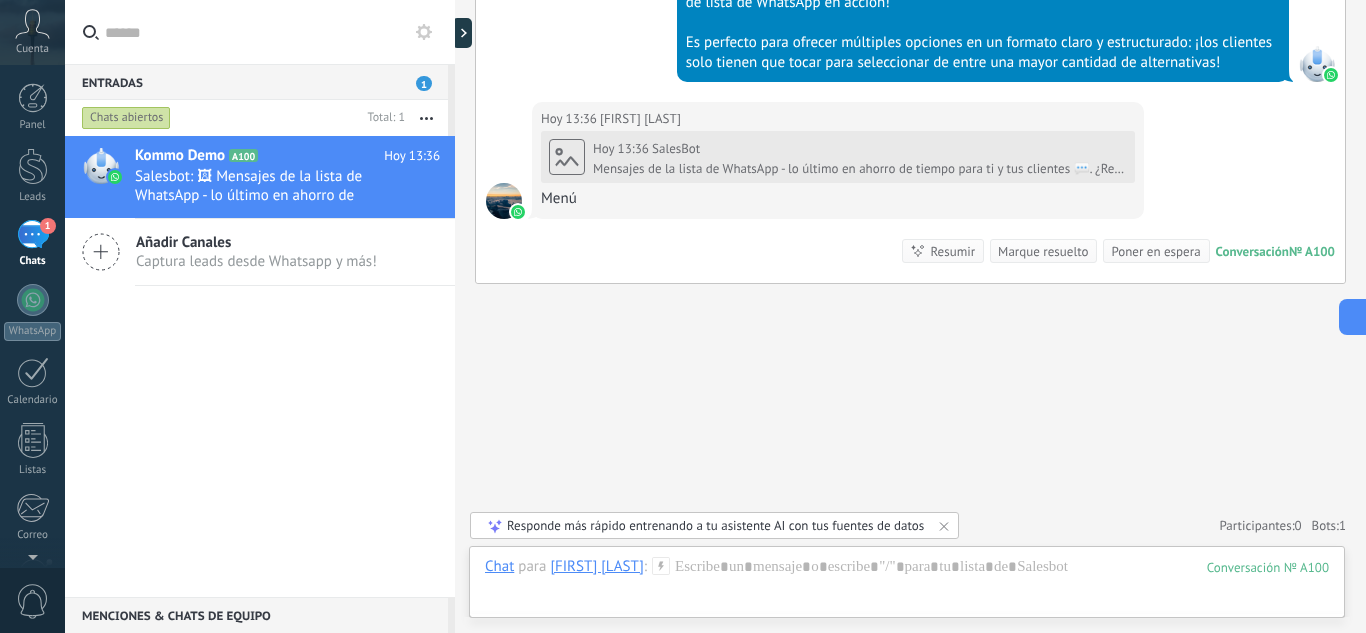 scroll, scrollTop: 1735, scrollLeft: 0, axis: vertical 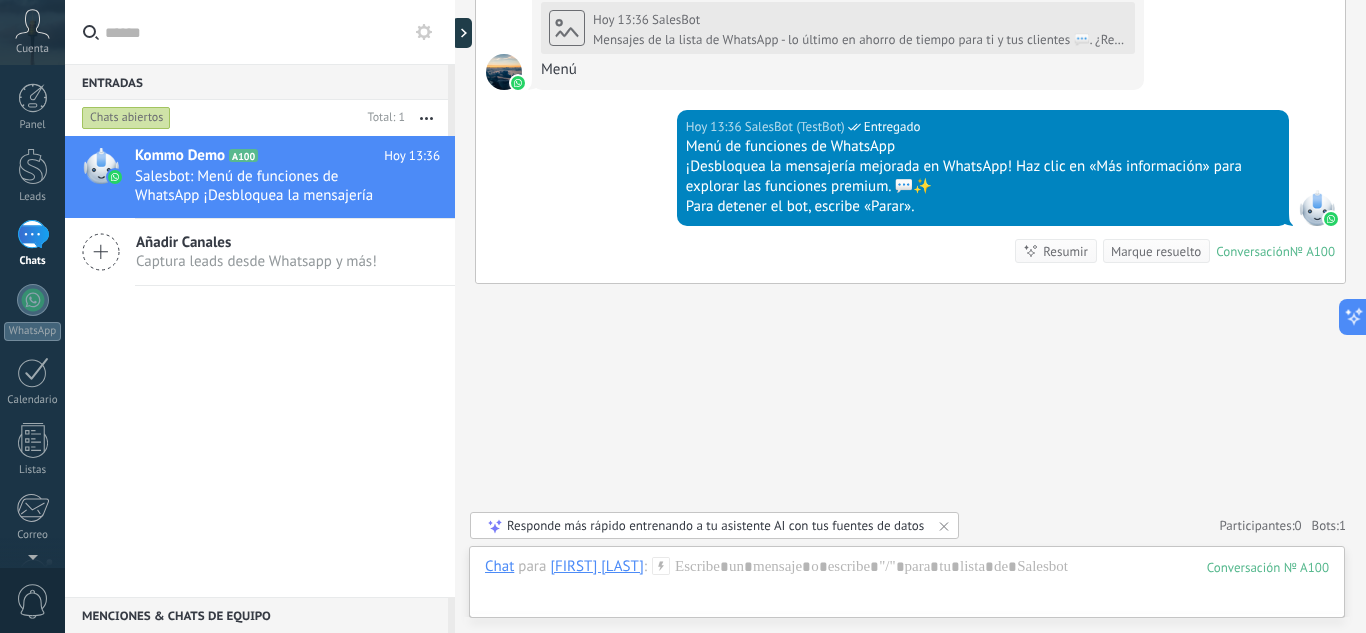 click at bounding box center (32, 24) 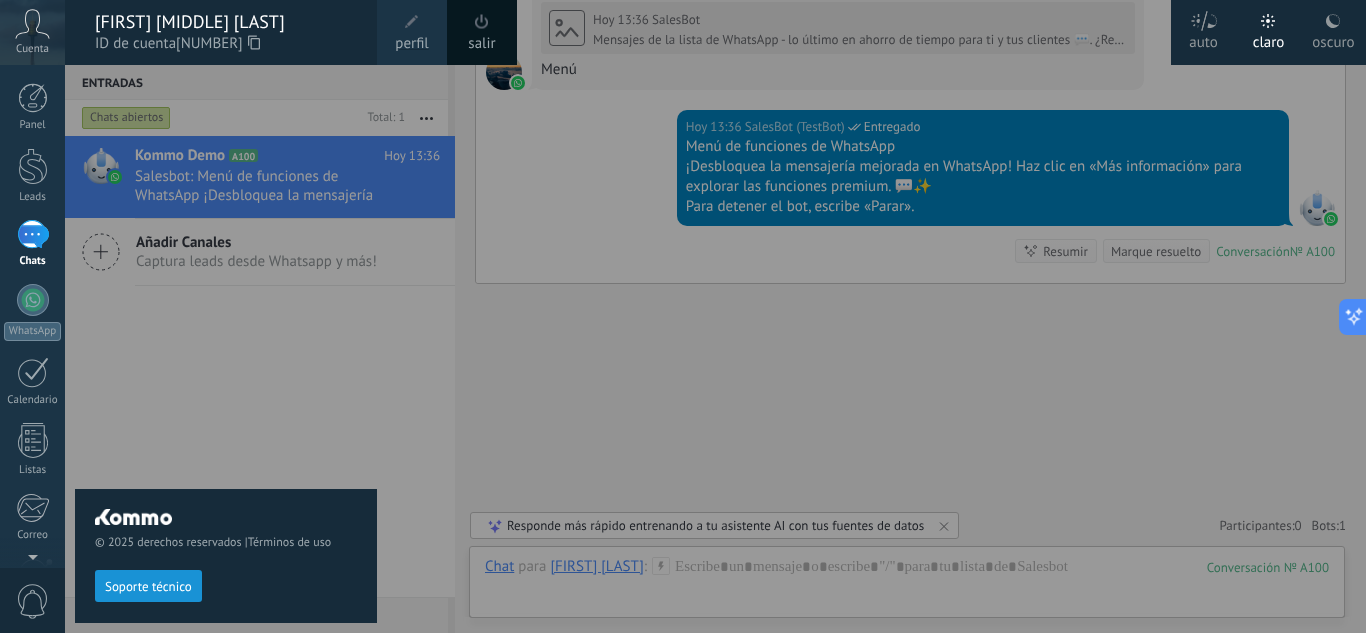 click at bounding box center [412, 22] 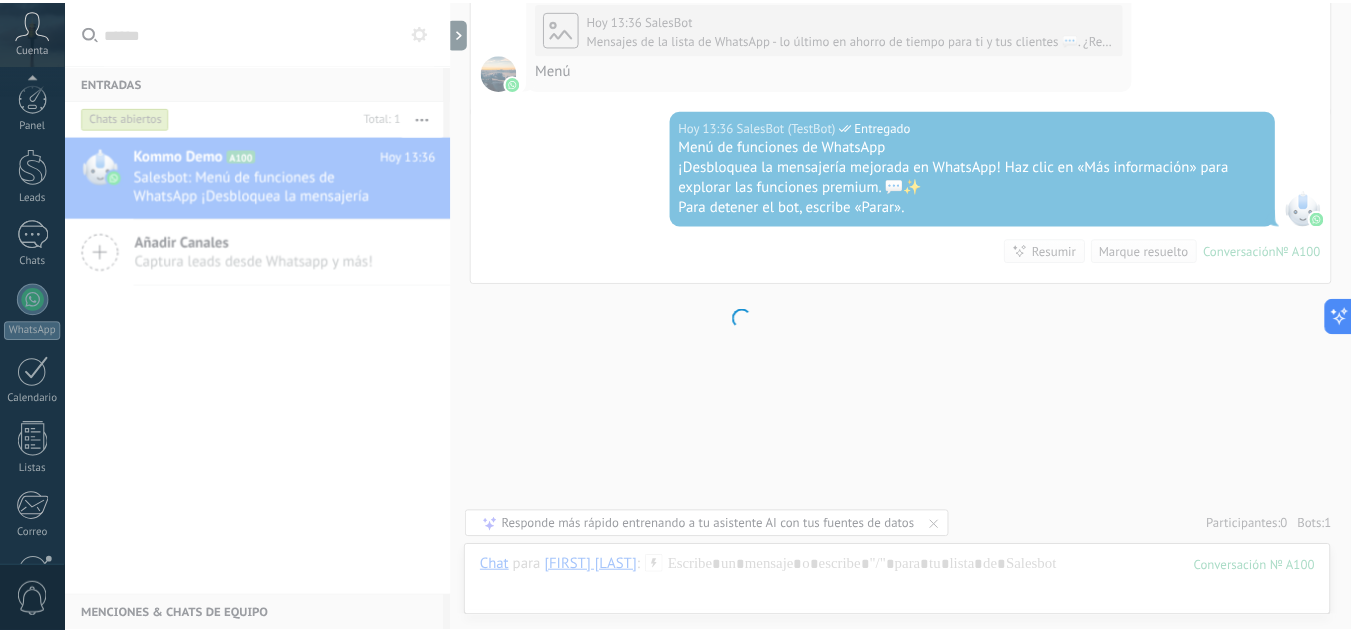 scroll, scrollTop: 199, scrollLeft: 0, axis: vertical 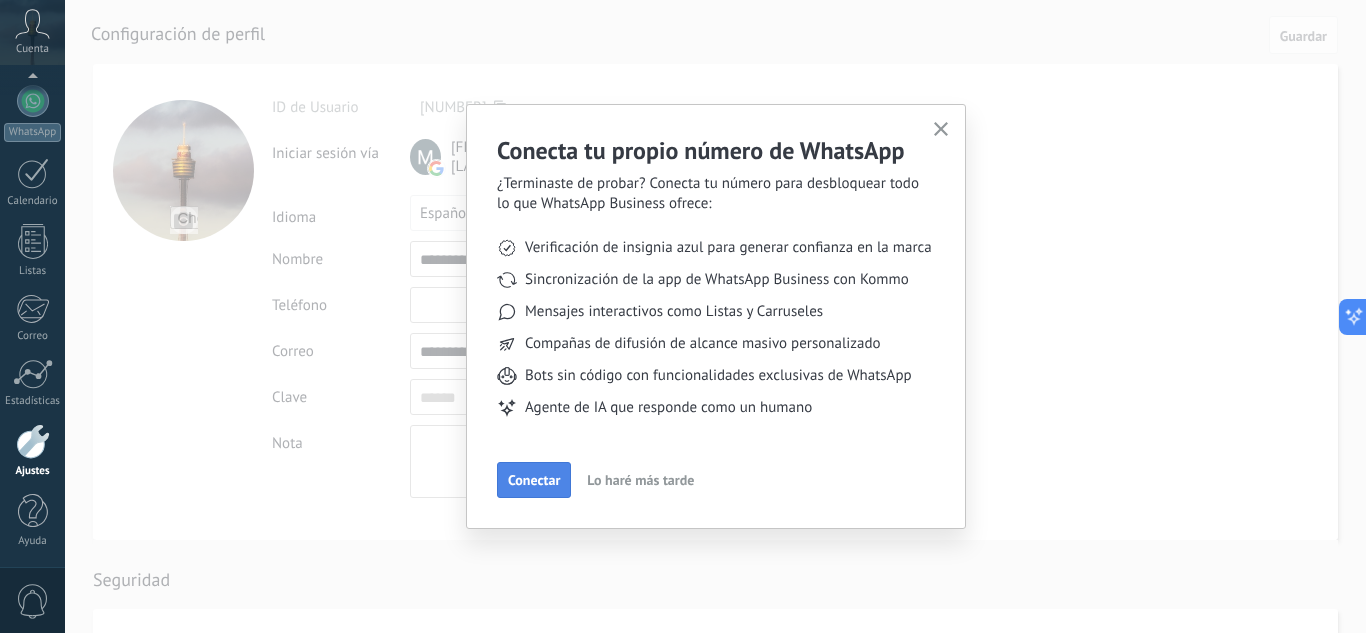 click on "Conectar" at bounding box center (534, 480) 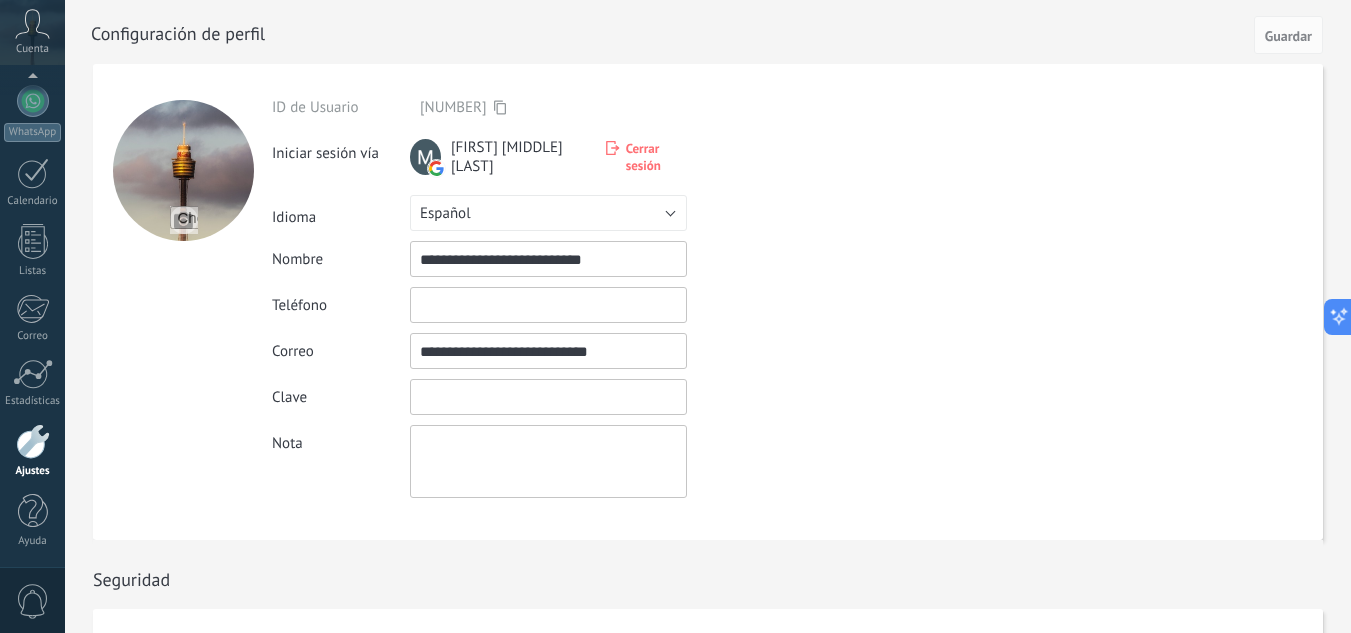 click at bounding box center [548, 397] 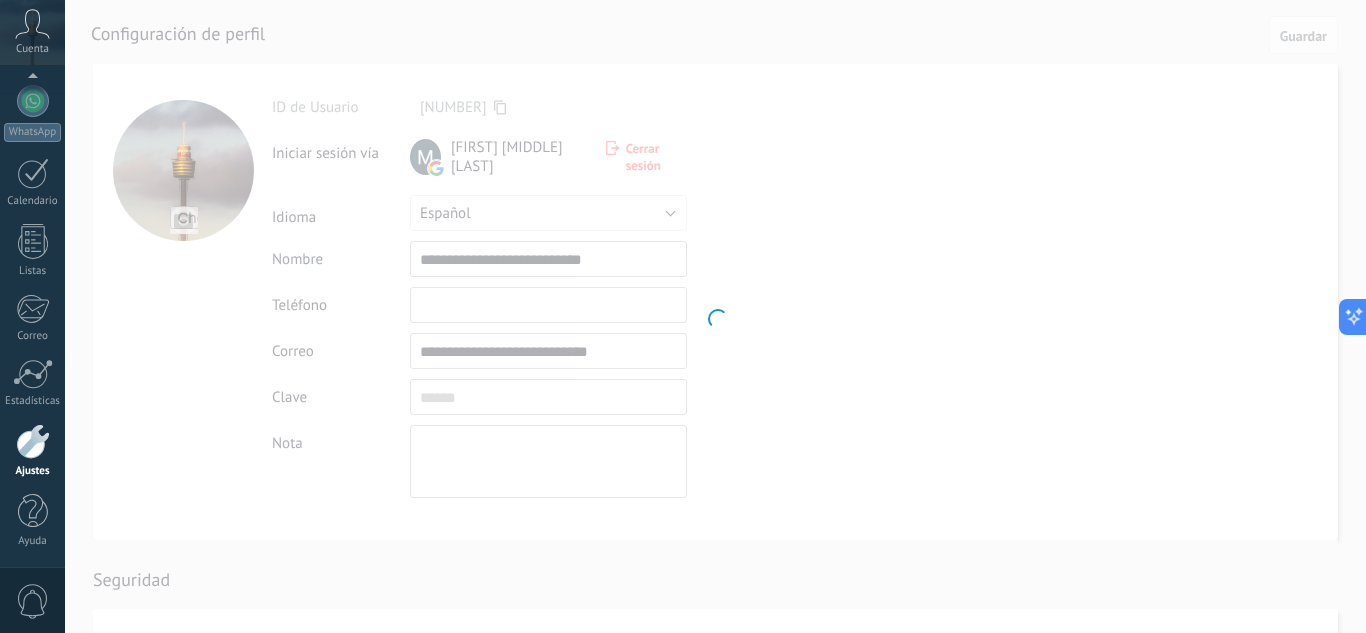 click at bounding box center (715, 316) 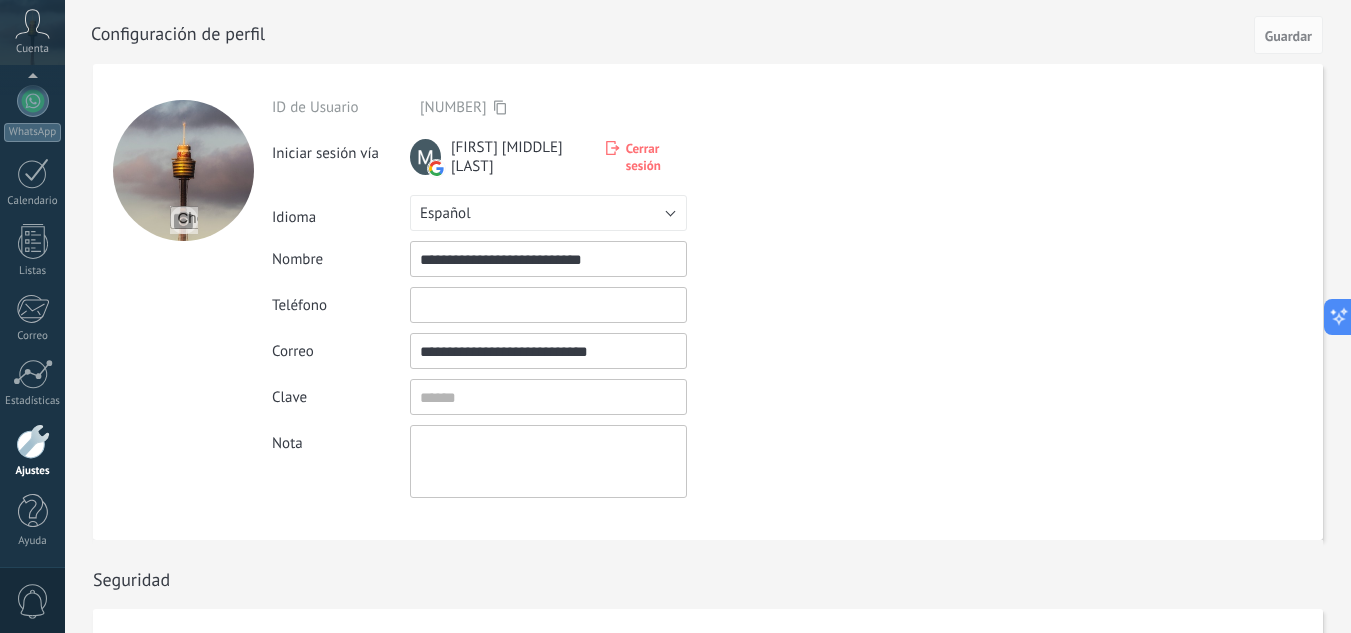 click at bounding box center (548, 305) 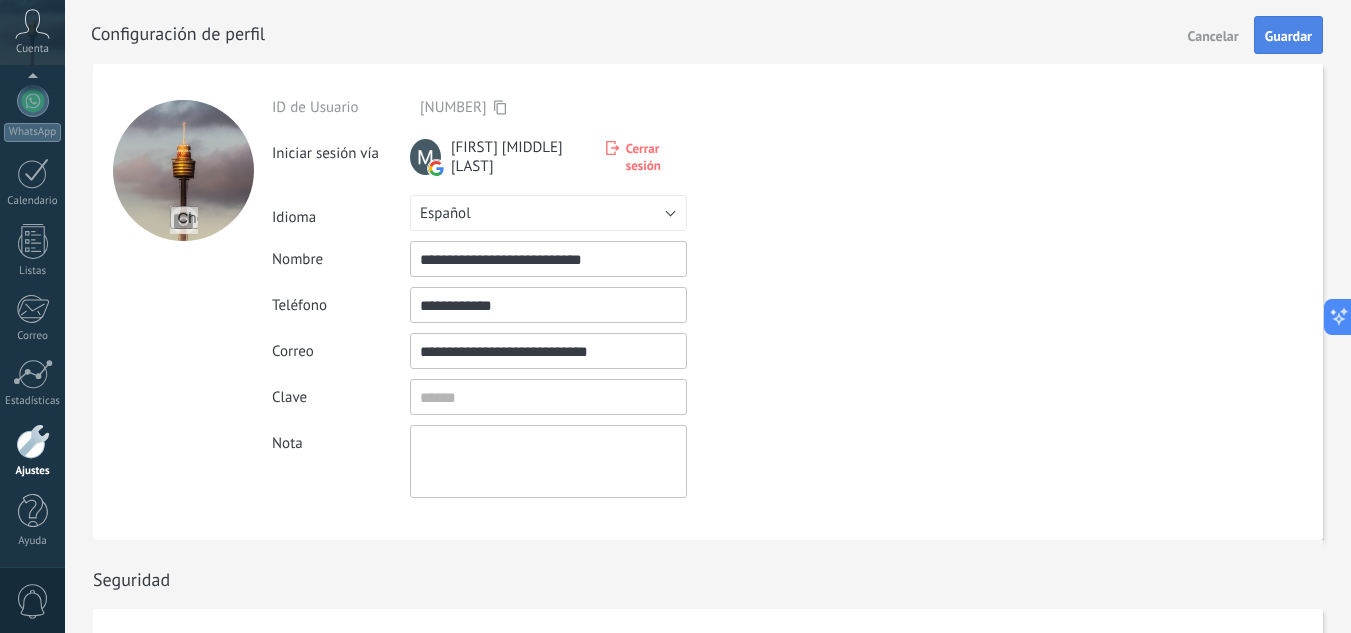 type on "**********" 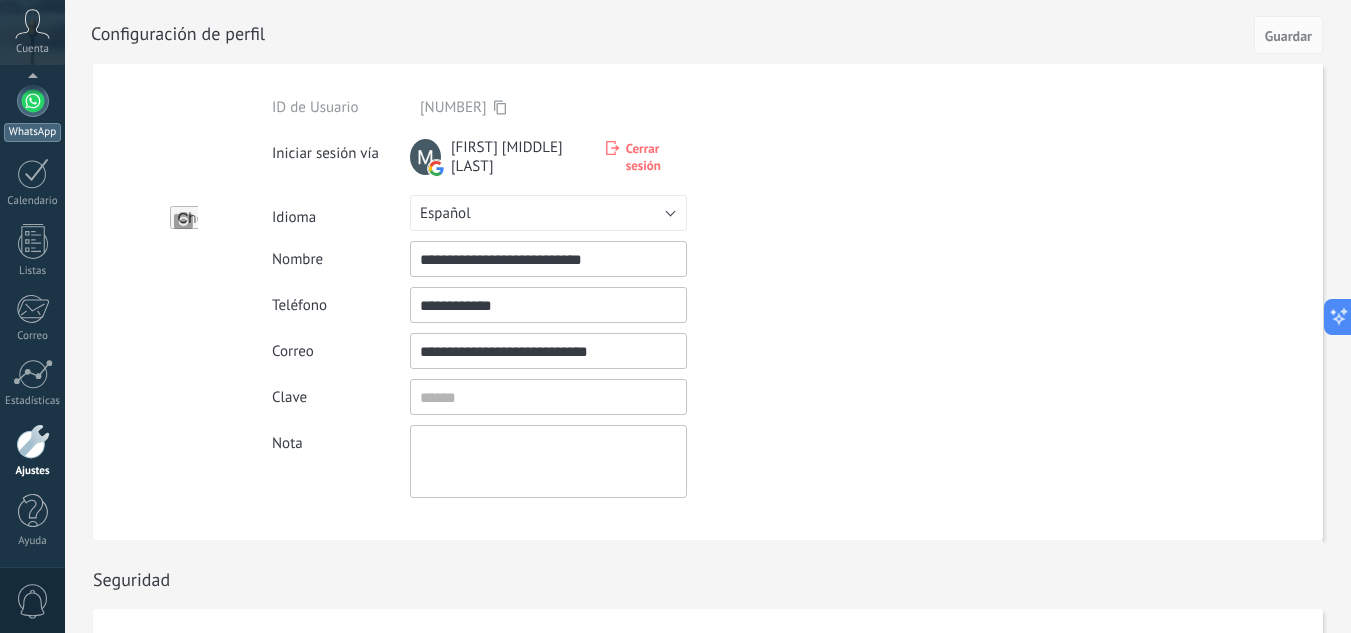 click on "WhatsApp" at bounding box center (32, 113) 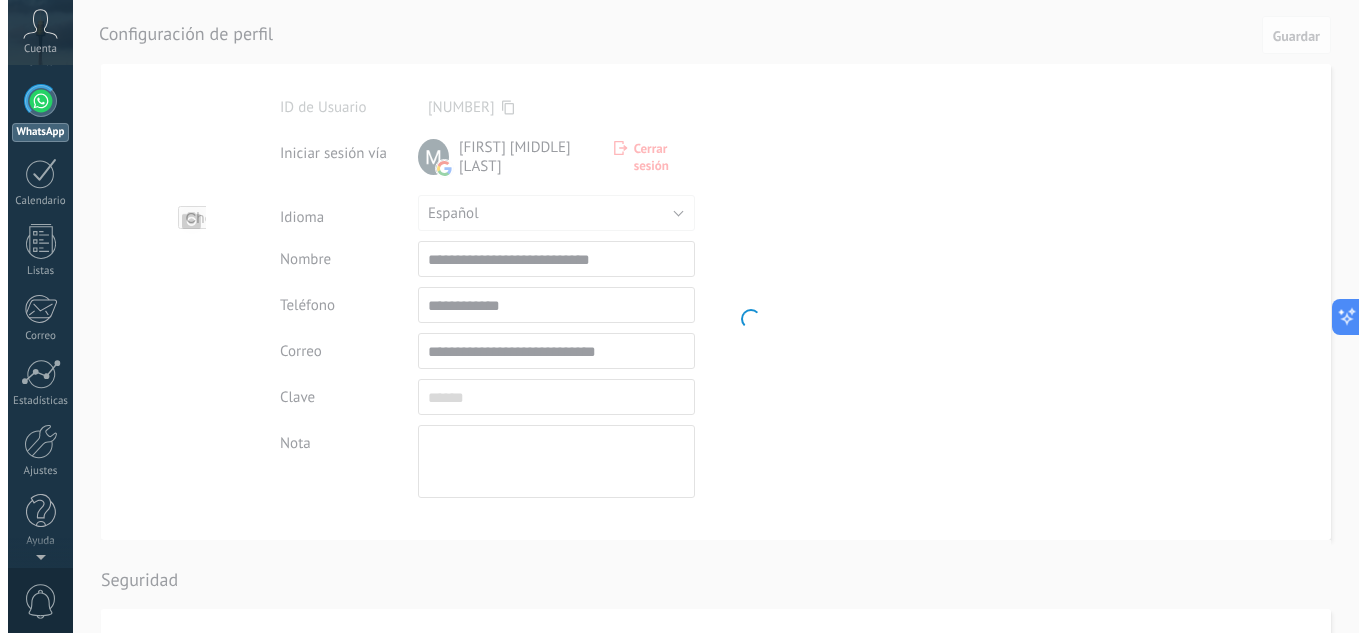 scroll, scrollTop: 0, scrollLeft: 0, axis: both 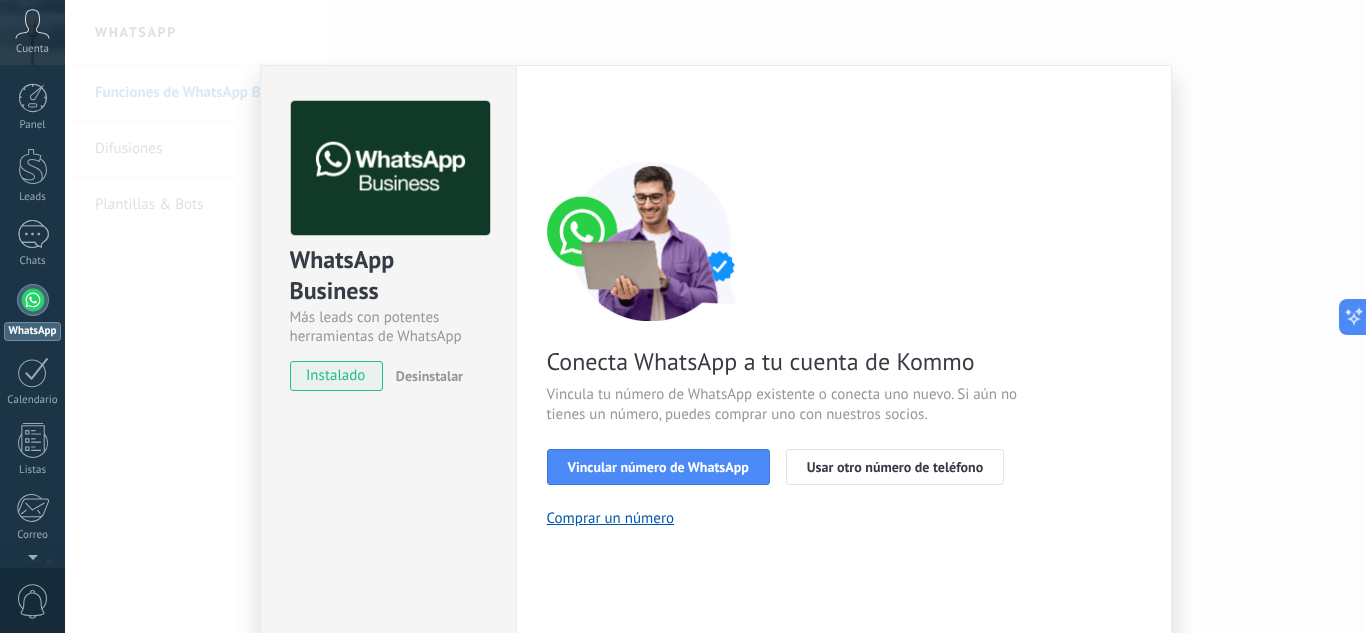 click on "instalado" at bounding box center (336, 376) 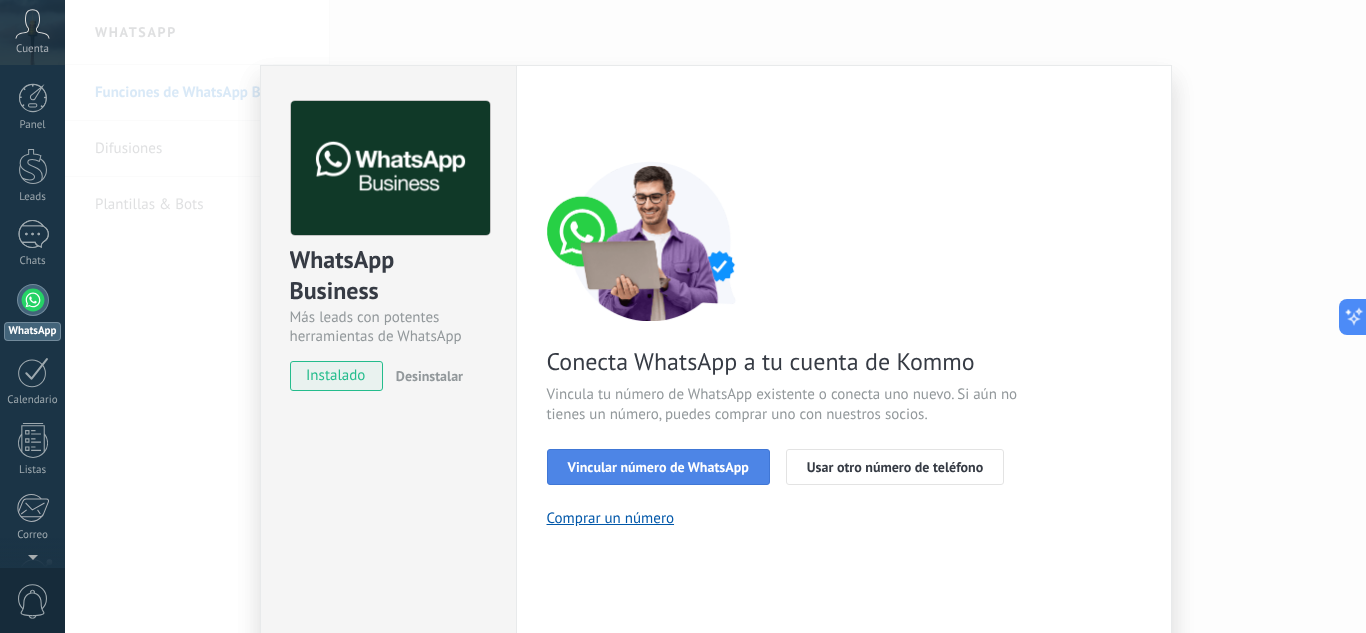 click on "Vincular número de WhatsApp" at bounding box center [658, 467] 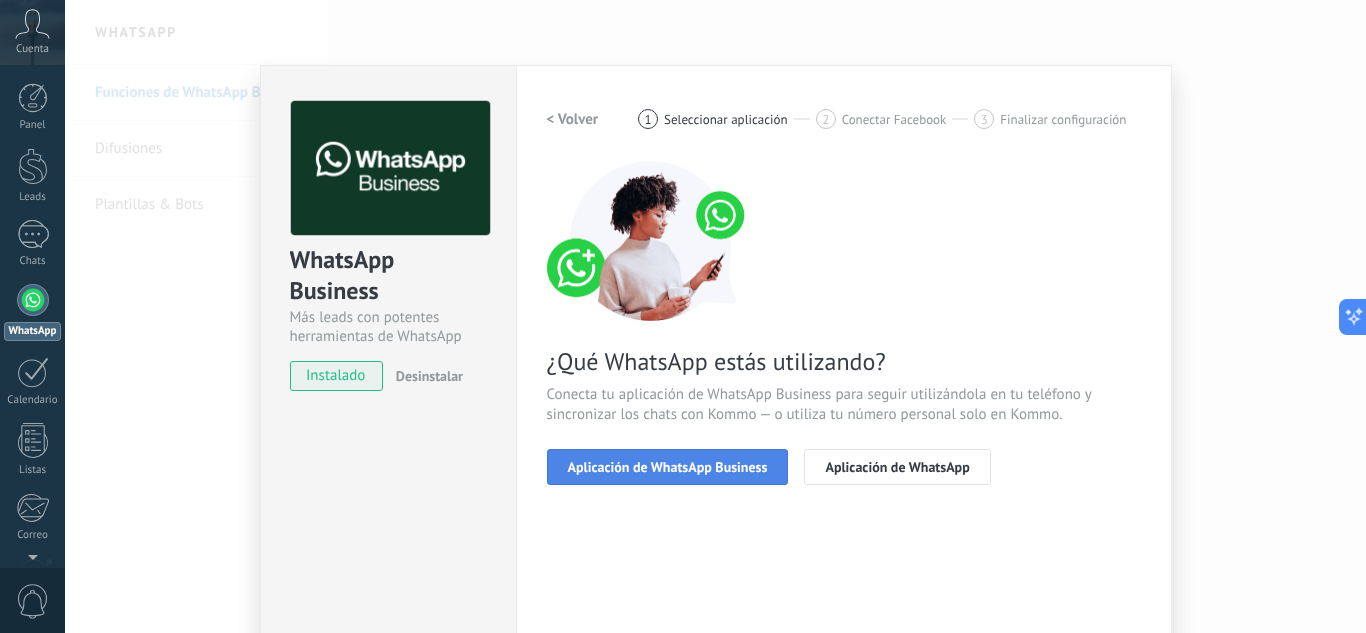 click on "Aplicación de WhatsApp Business" at bounding box center [668, 467] 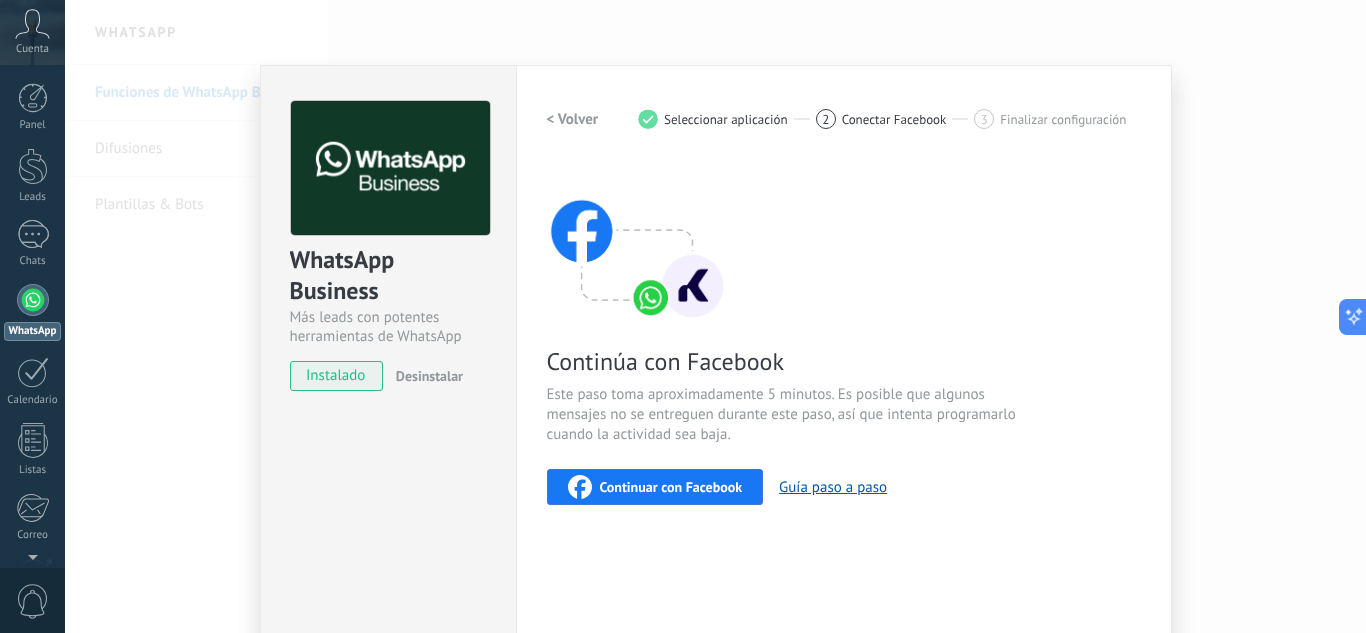click on "Continuar con Facebook" at bounding box center [671, 487] 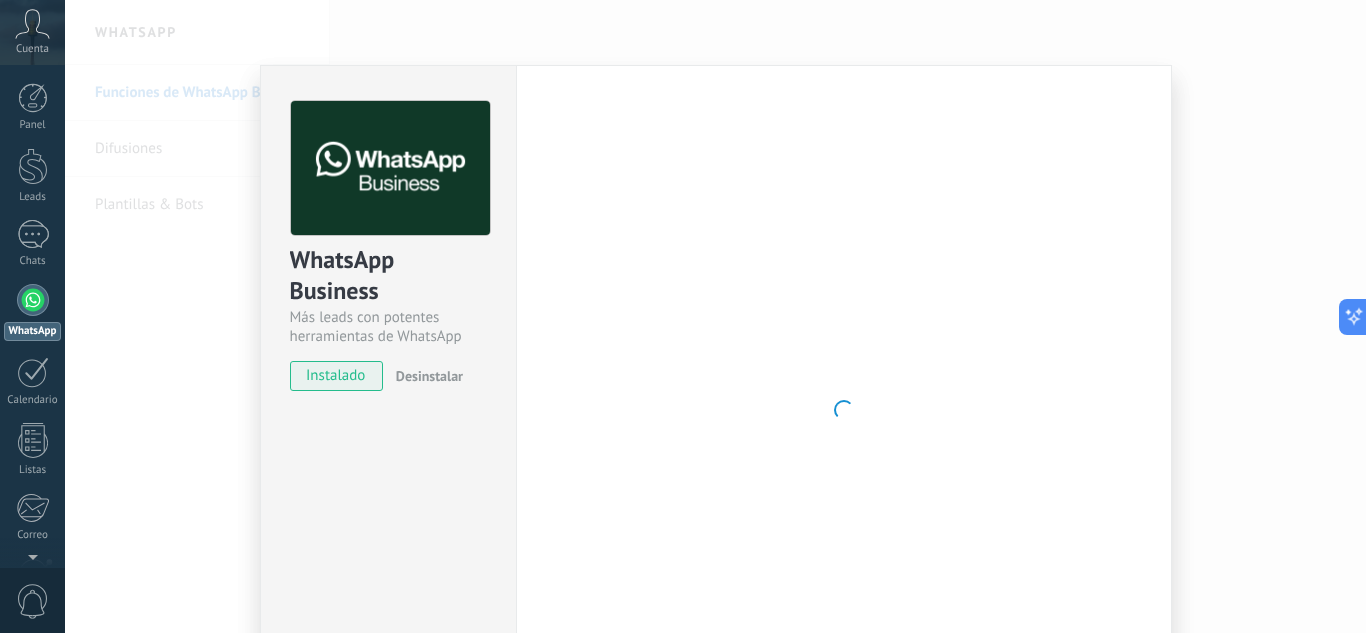 click at bounding box center [33, 300] 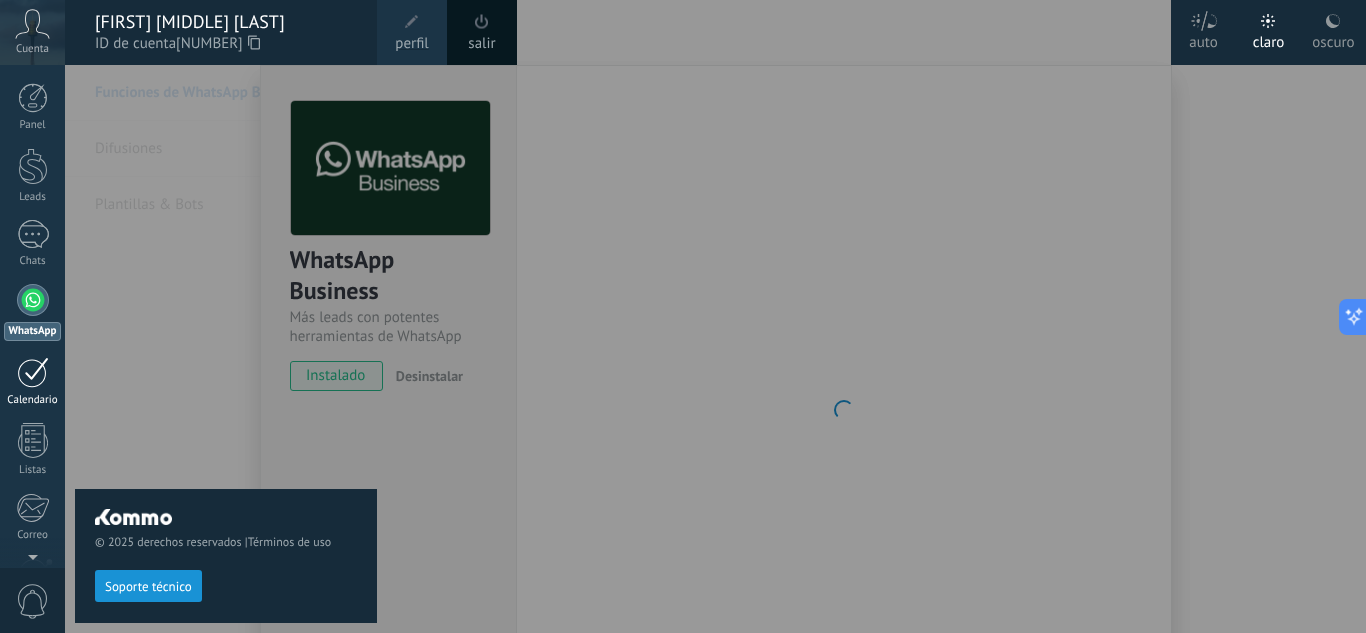 click at bounding box center [33, 372] 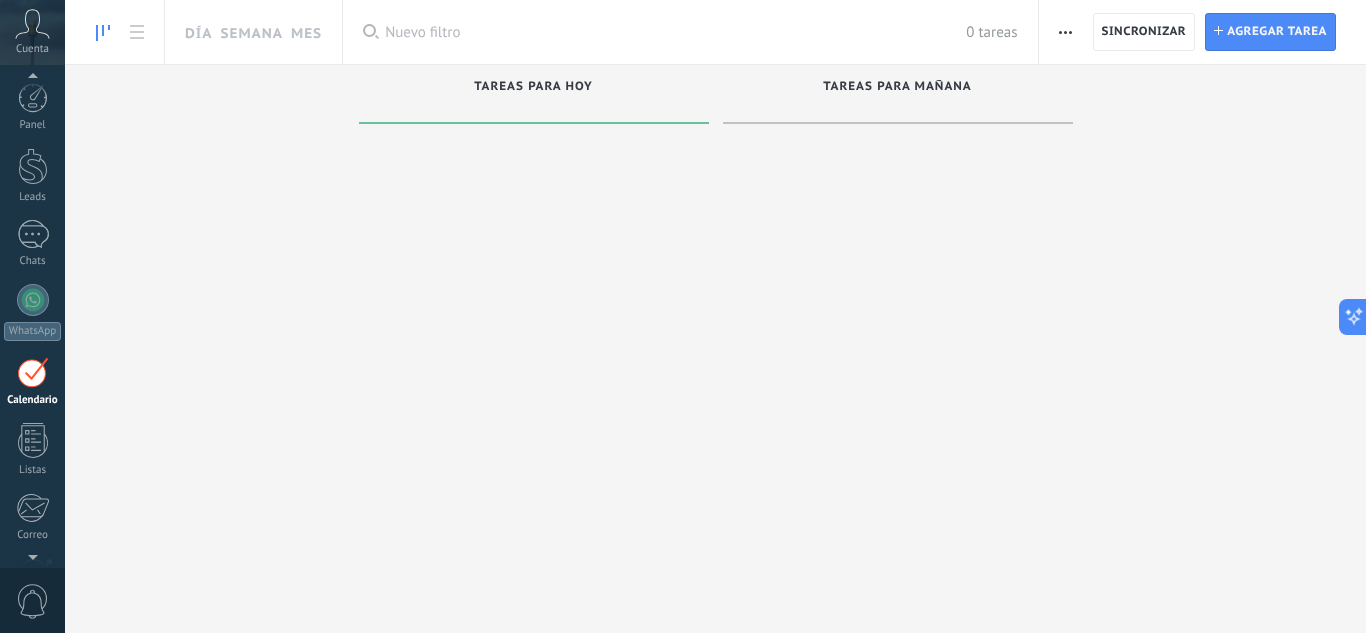 scroll, scrollTop: 58, scrollLeft: 0, axis: vertical 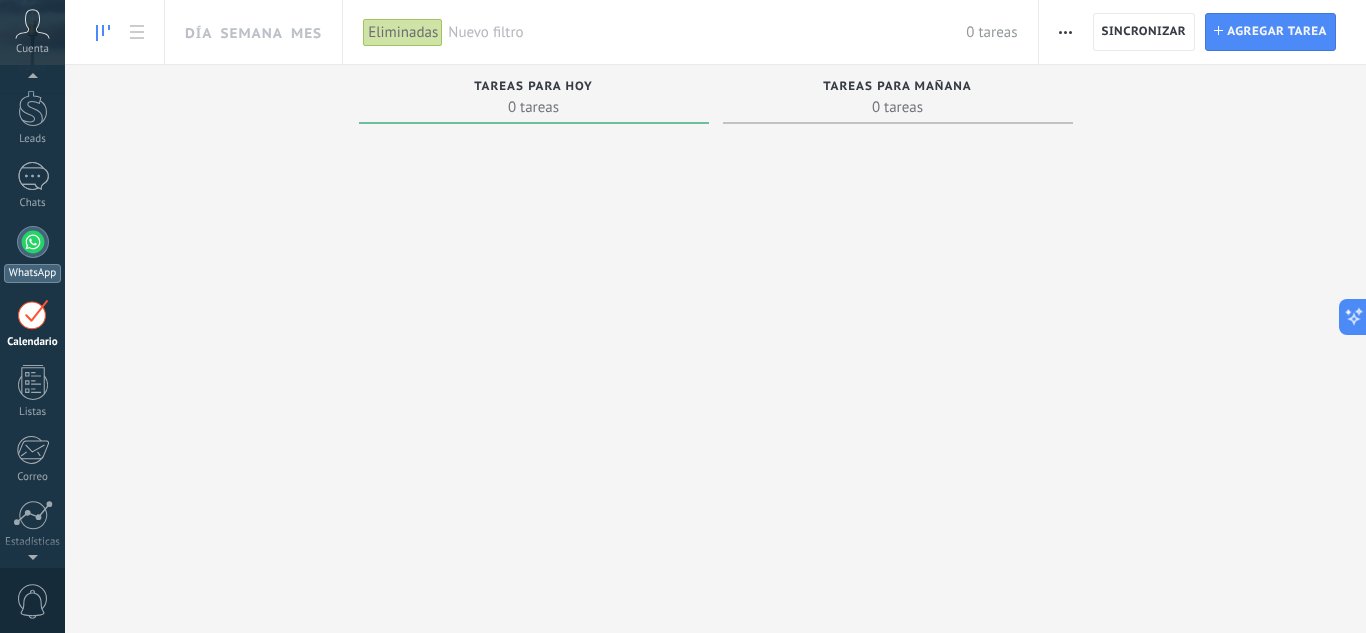 click at bounding box center [33, 242] 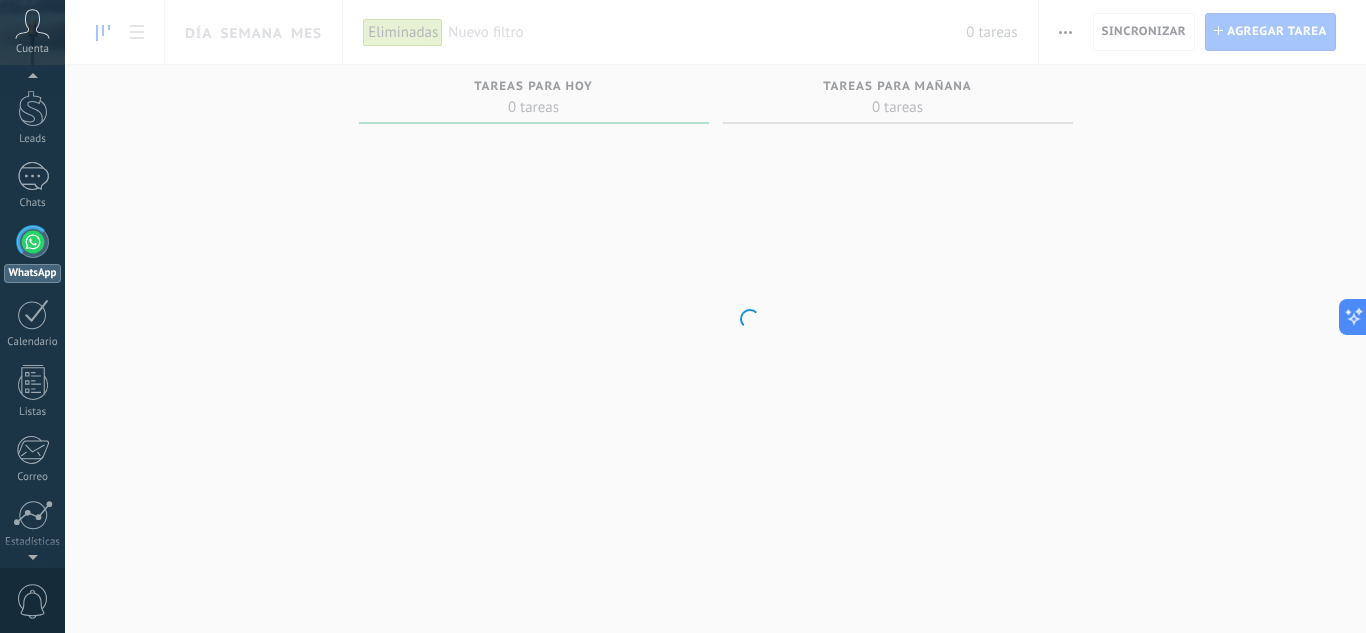 scroll, scrollTop: 0, scrollLeft: 0, axis: both 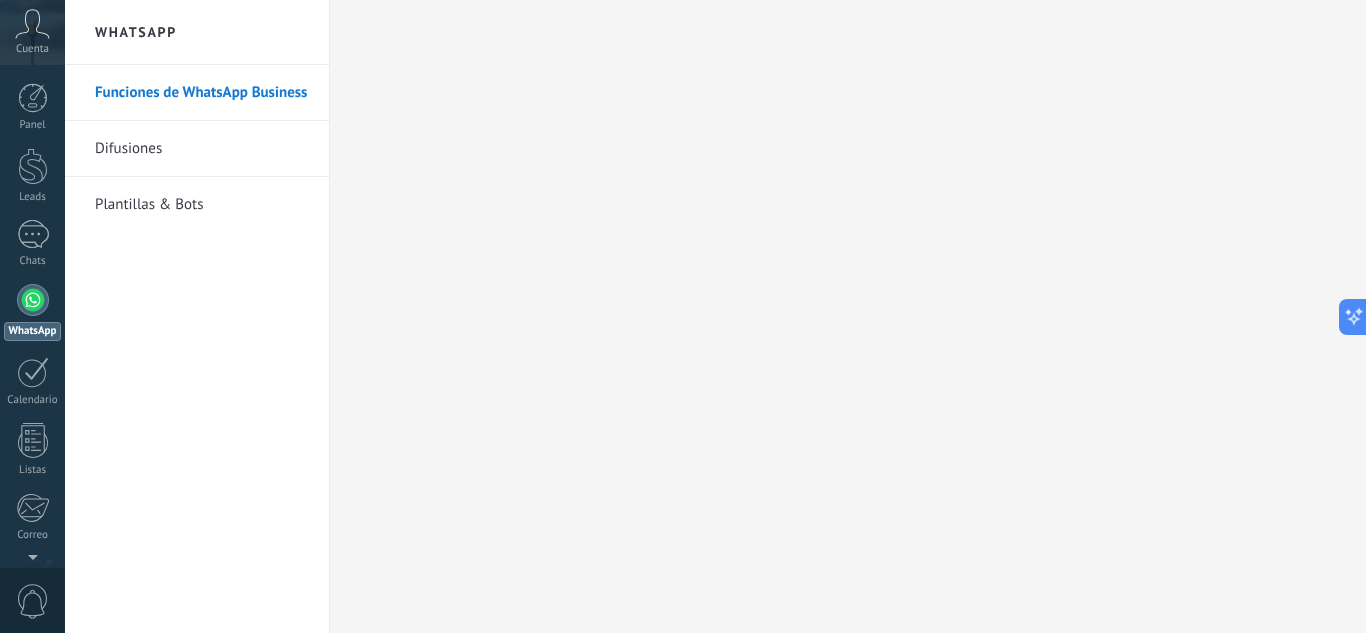 click on "Plantillas & Bots" at bounding box center [202, 205] 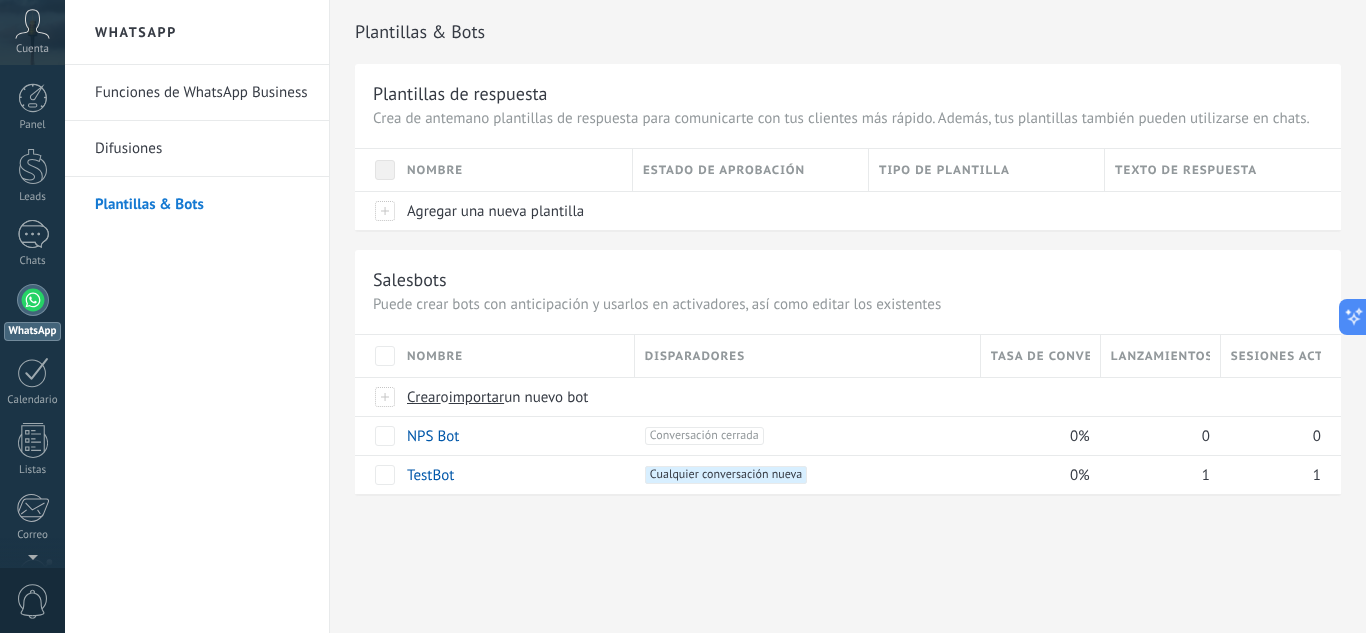 click on "Plantillas & Bots" at bounding box center [202, 205] 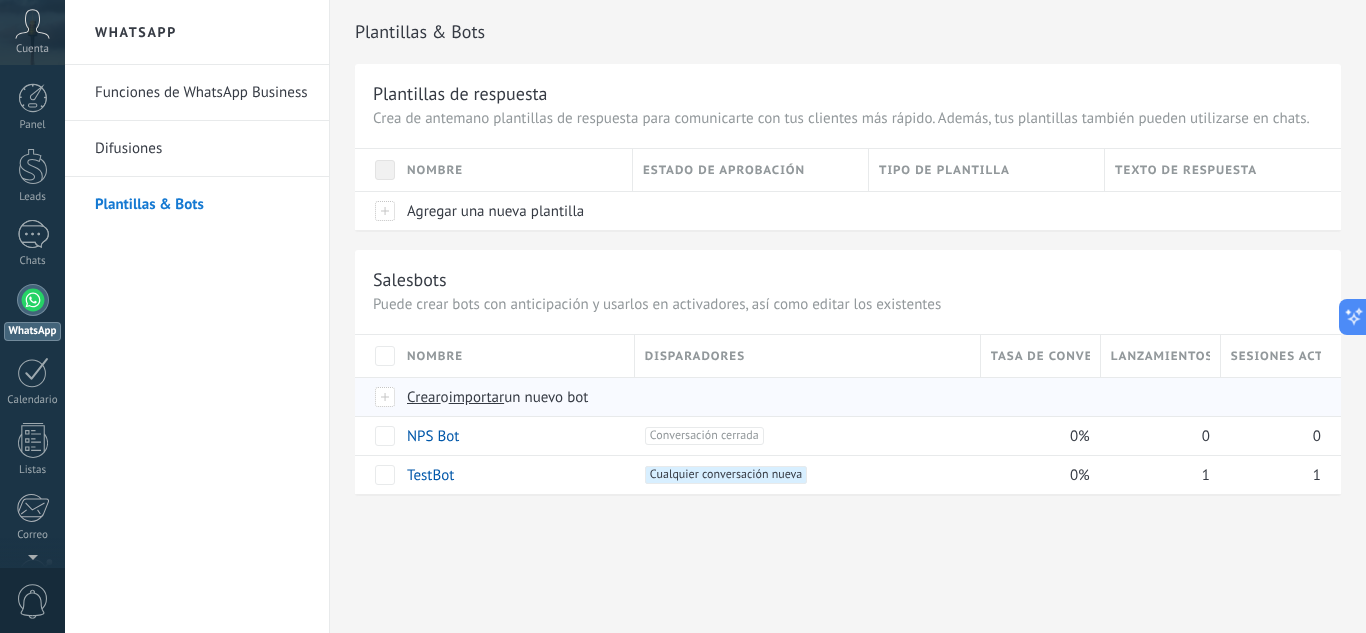 click at bounding box center (386, 397) 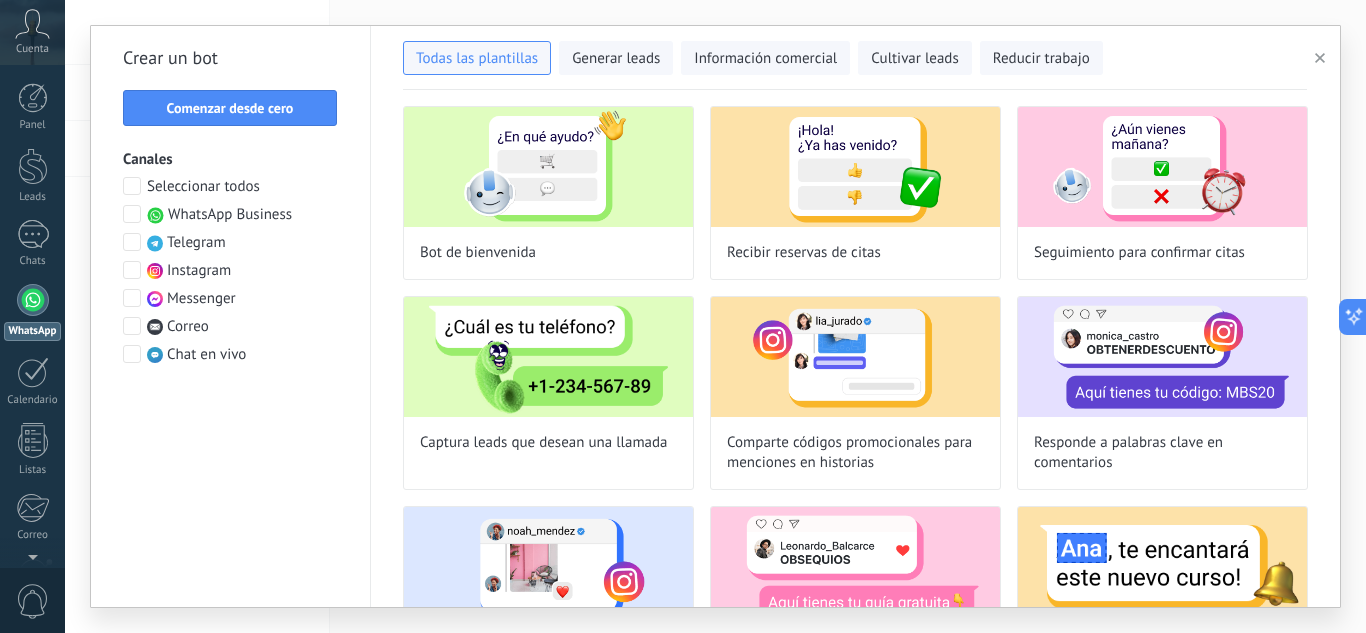click at bounding box center (132, 186) 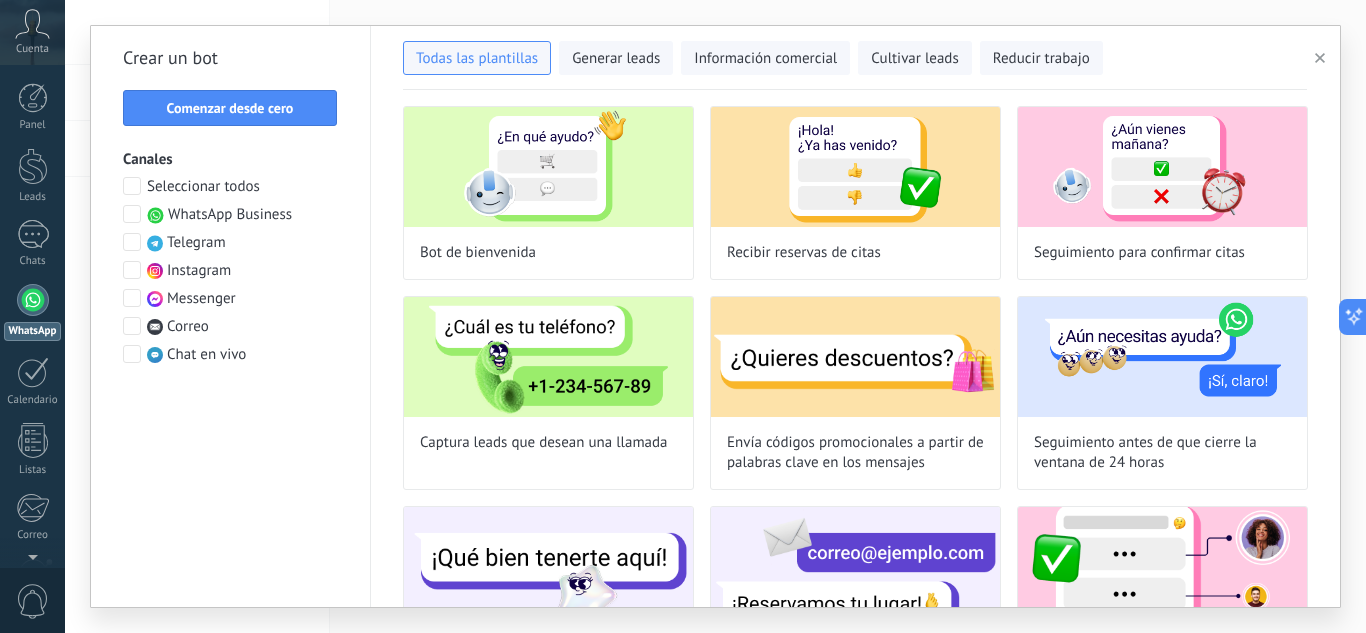 click at bounding box center (132, 186) 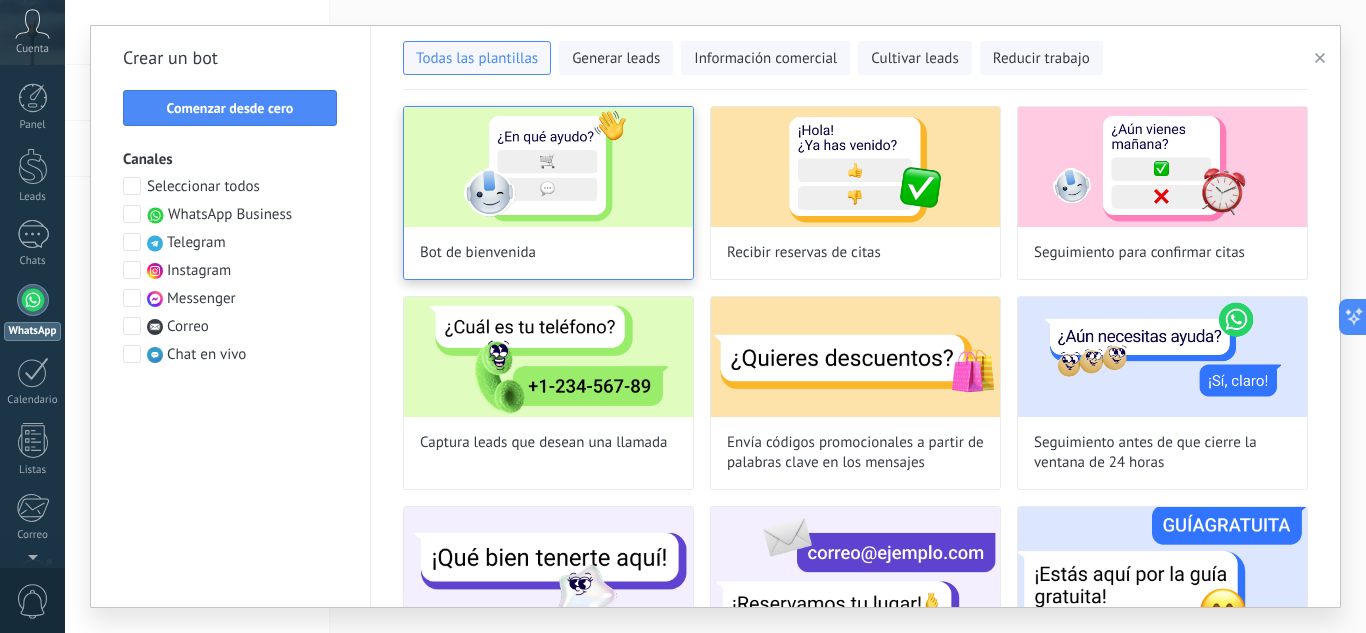 click at bounding box center (548, 167) 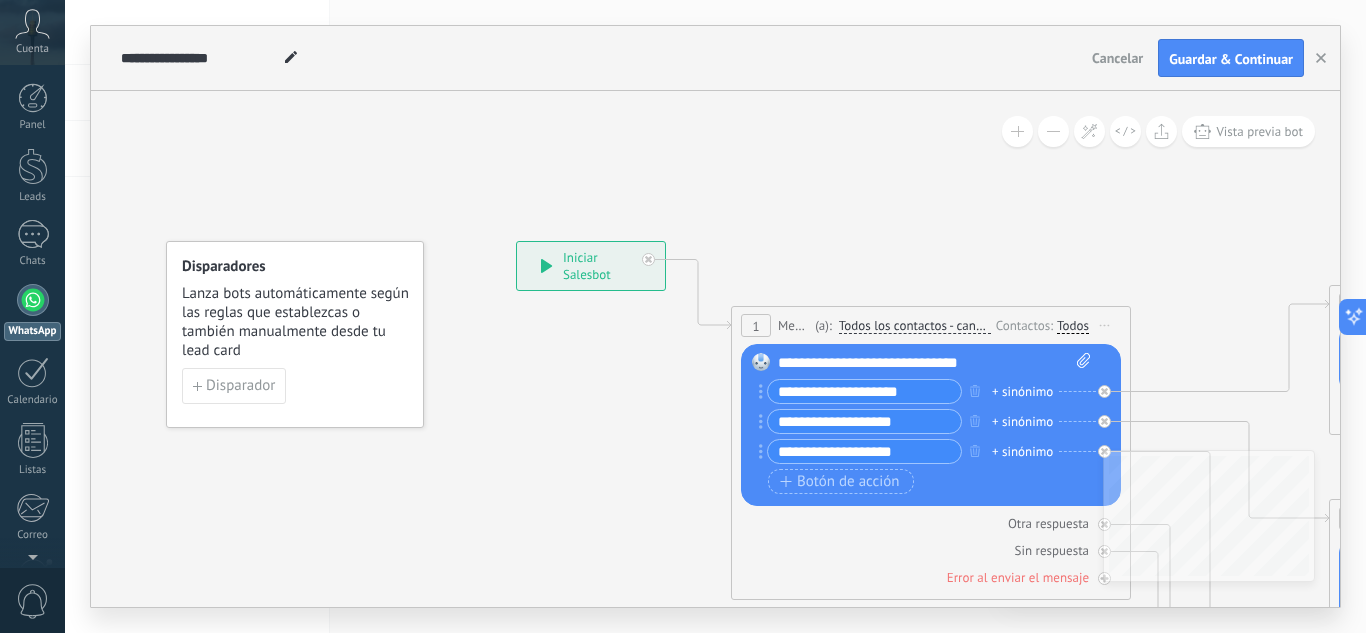 click on "+ sinónimo" at bounding box center (1022, 392) 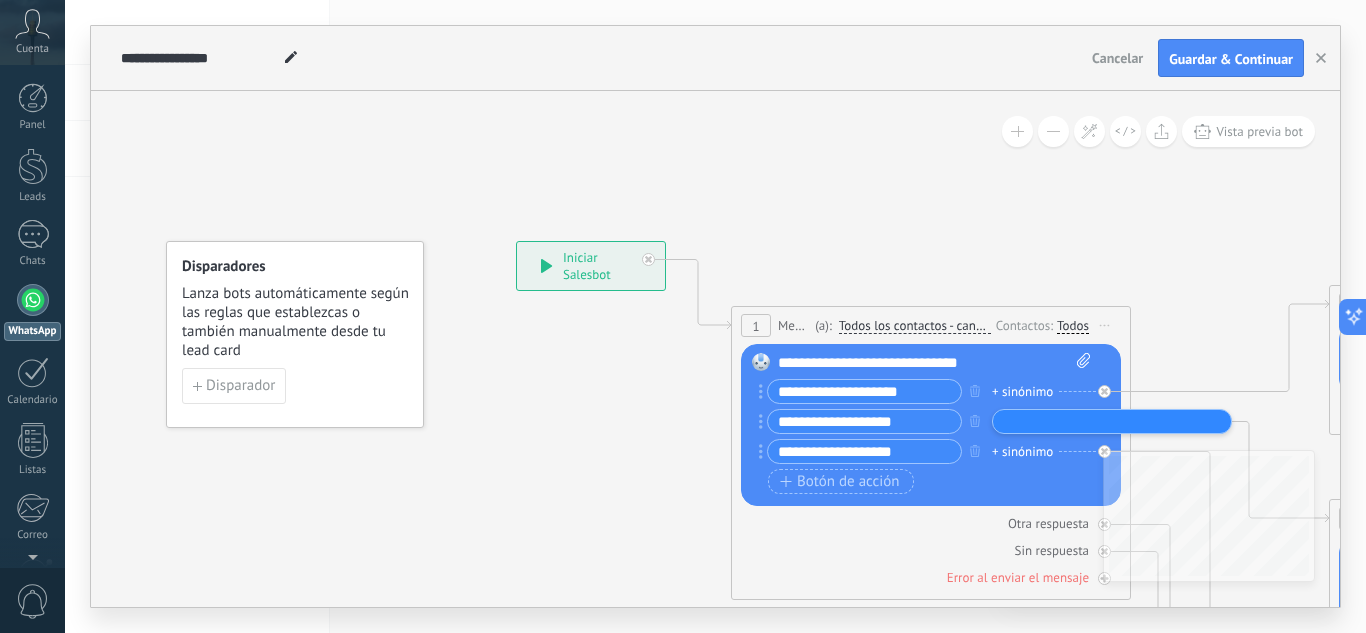 click on "+ sinónimo" at bounding box center [1022, 392] 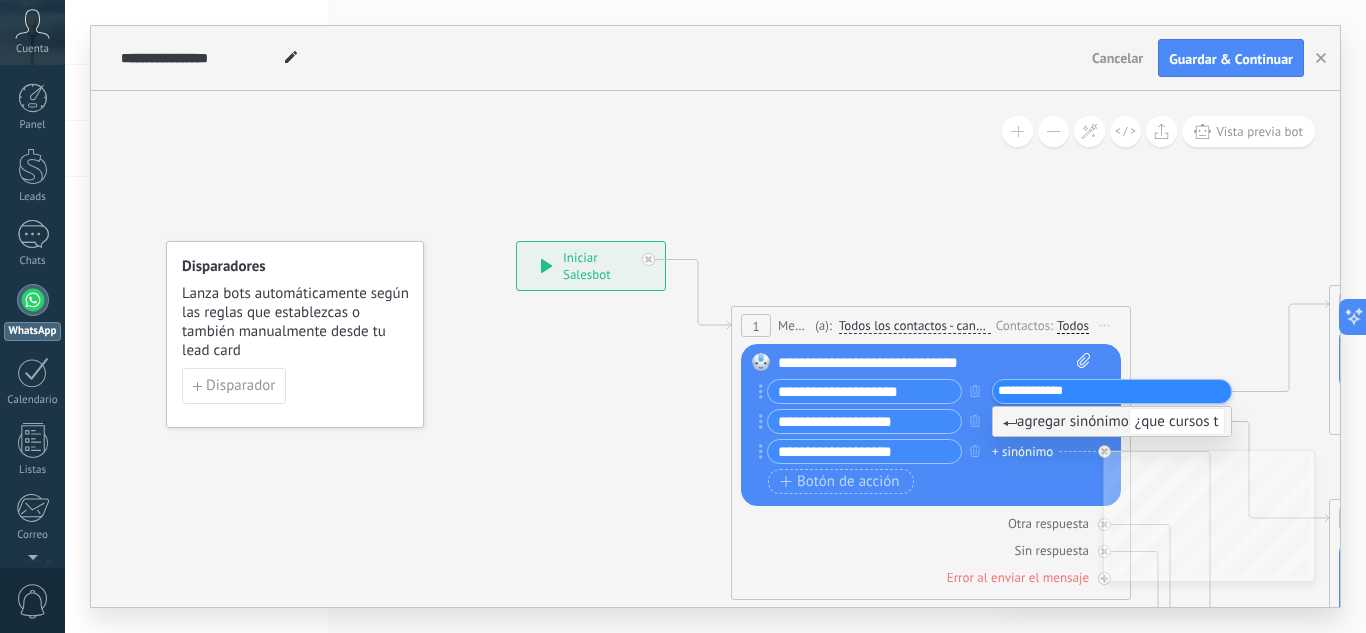 type on "**********" 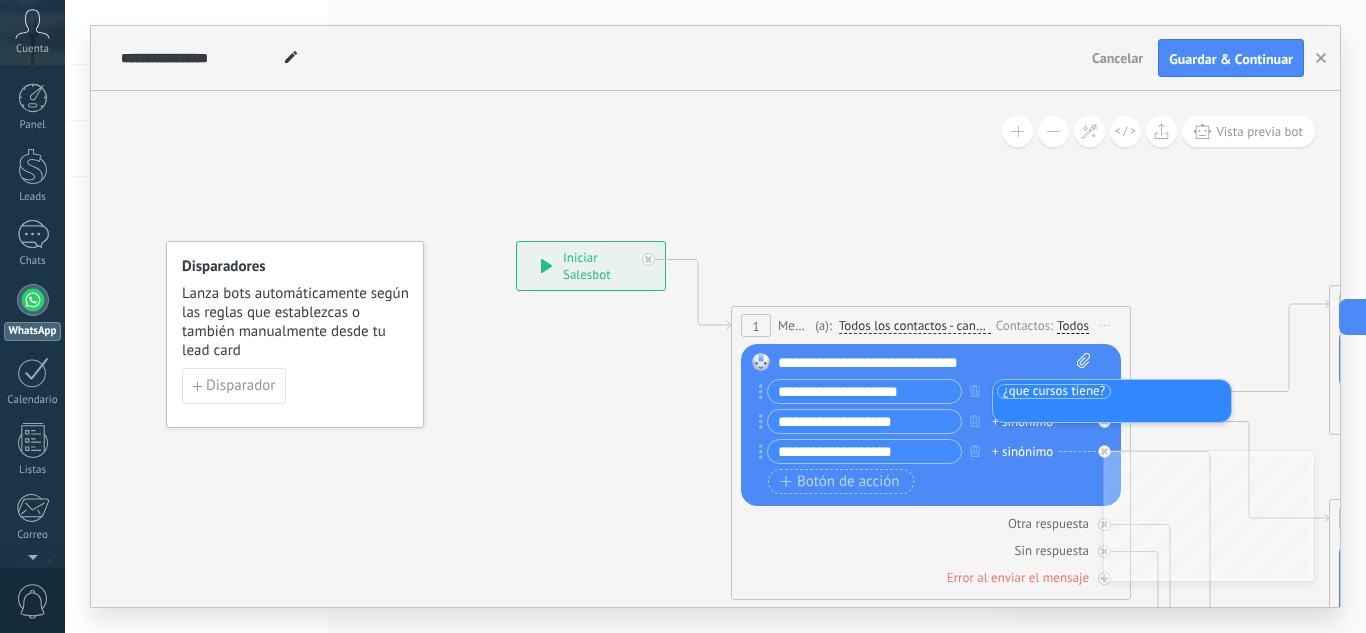 click on "+ sinónimo" at bounding box center (1022, 392) 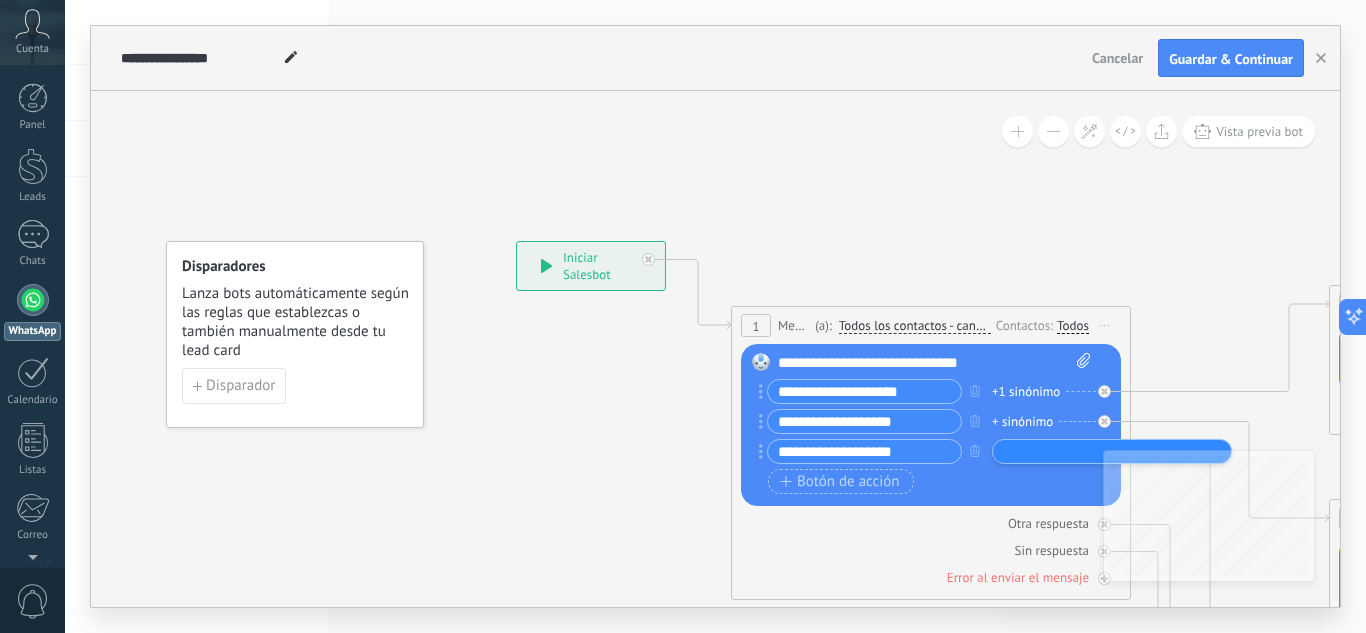 click on "Contactos:" at bounding box center (1026, 325) 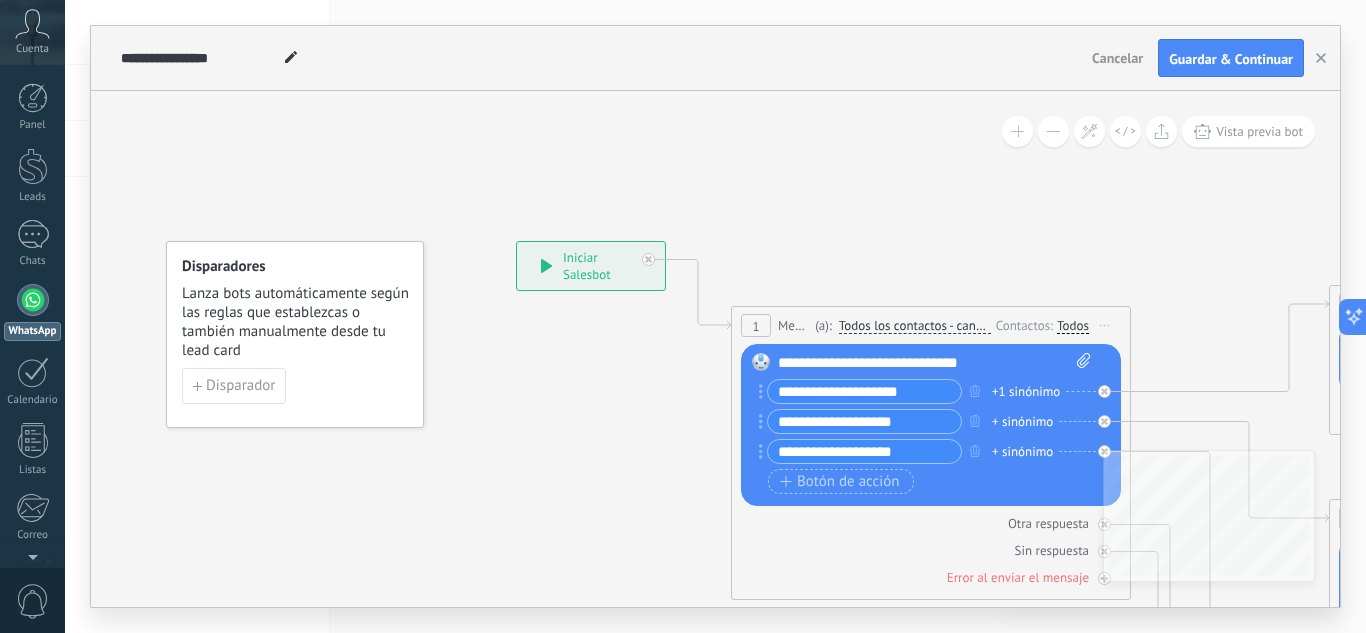 click at bounding box center [1574, 740] 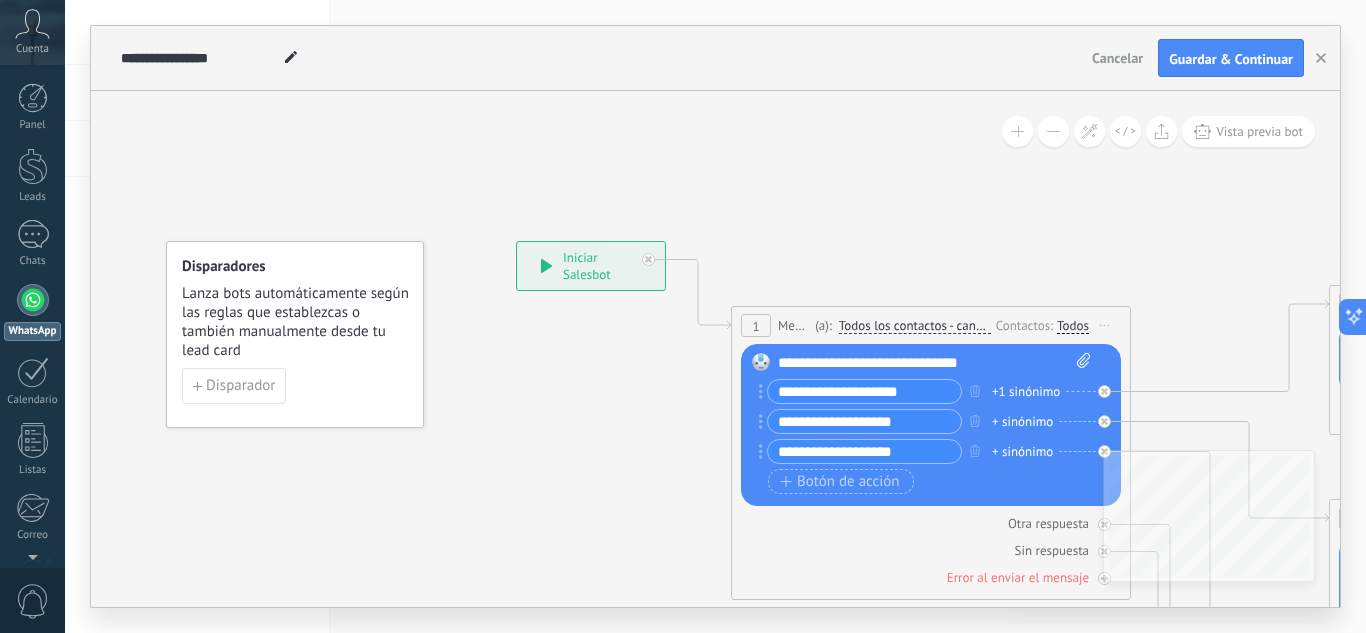 click on "**********" at bounding box center (591, 266) 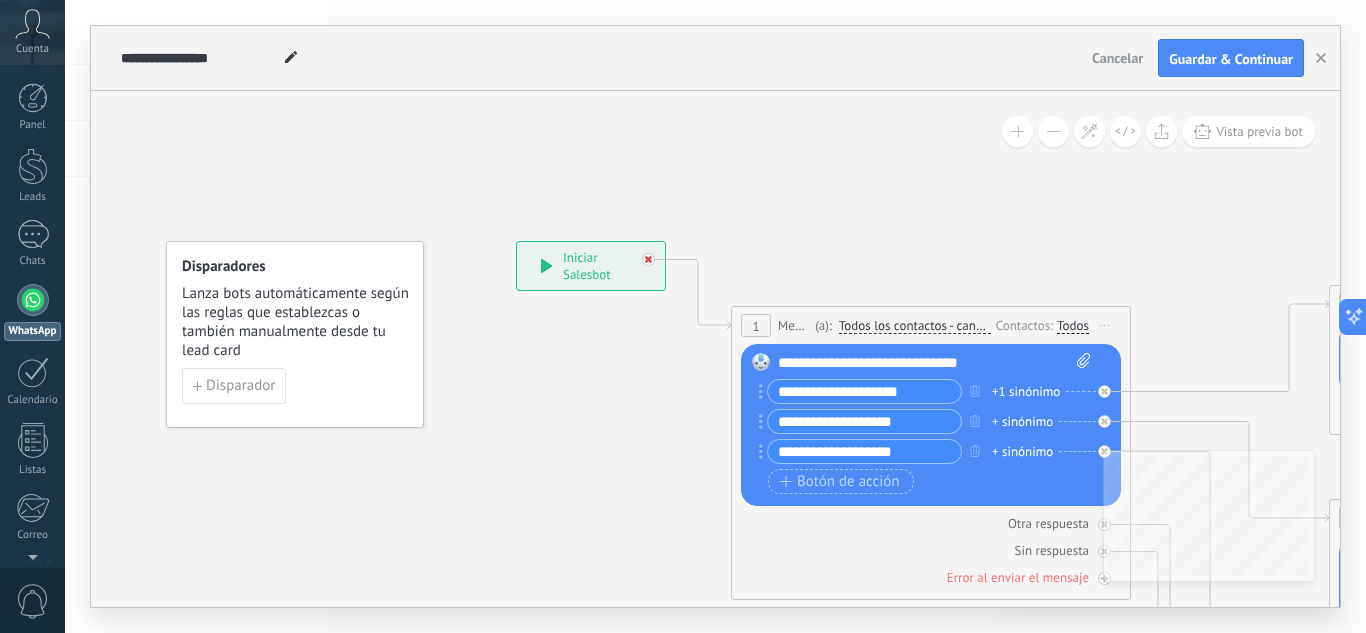 click at bounding box center (648, 259) 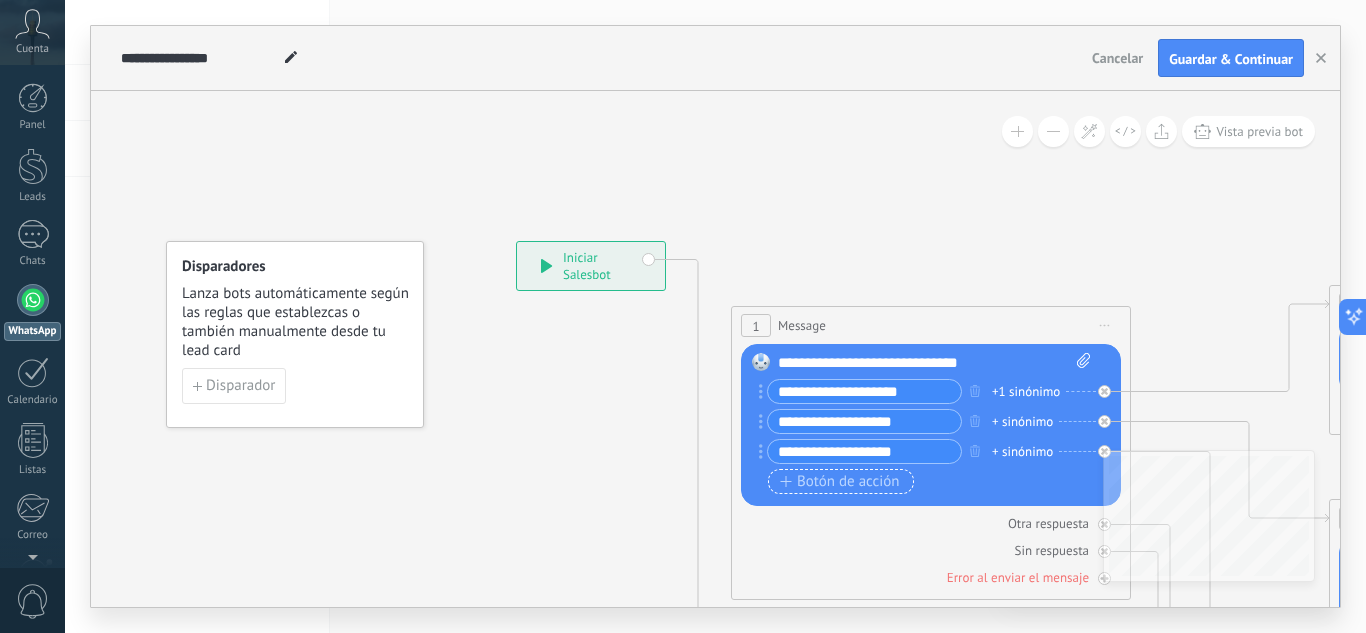 click on "Botón de acción" at bounding box center (840, 482) 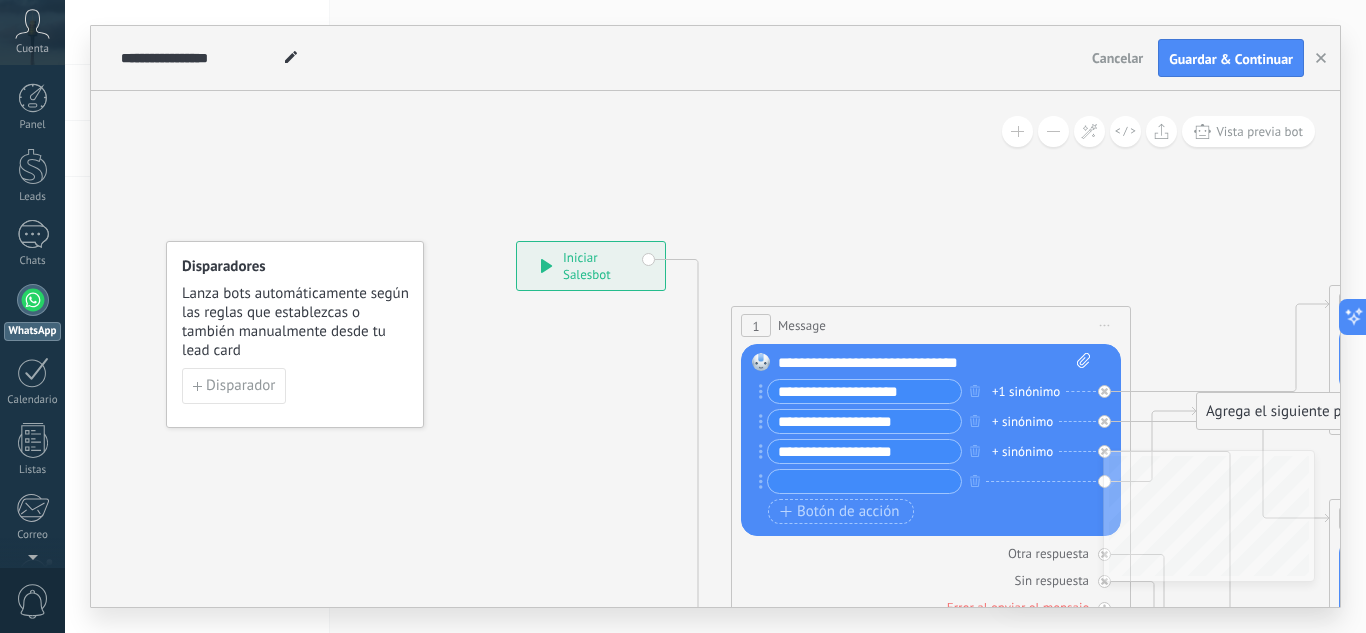 click at bounding box center (1574, 792) 